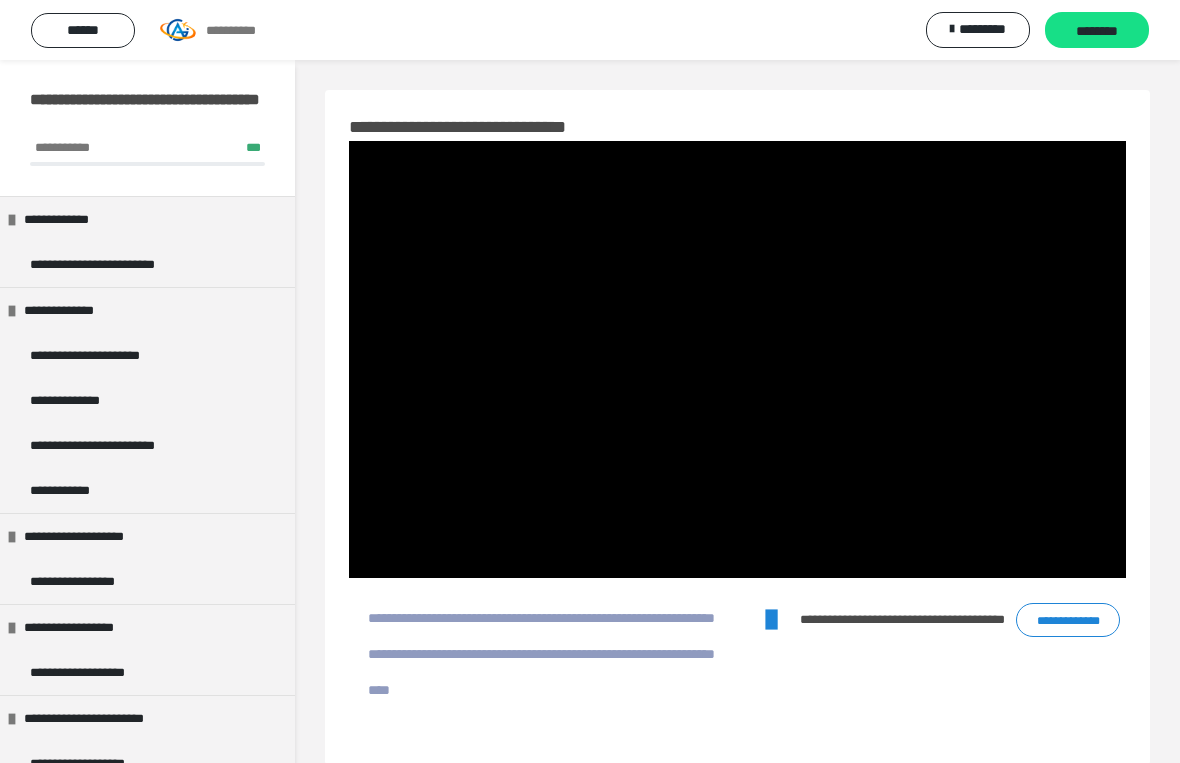 scroll, scrollTop: 24, scrollLeft: 0, axis: vertical 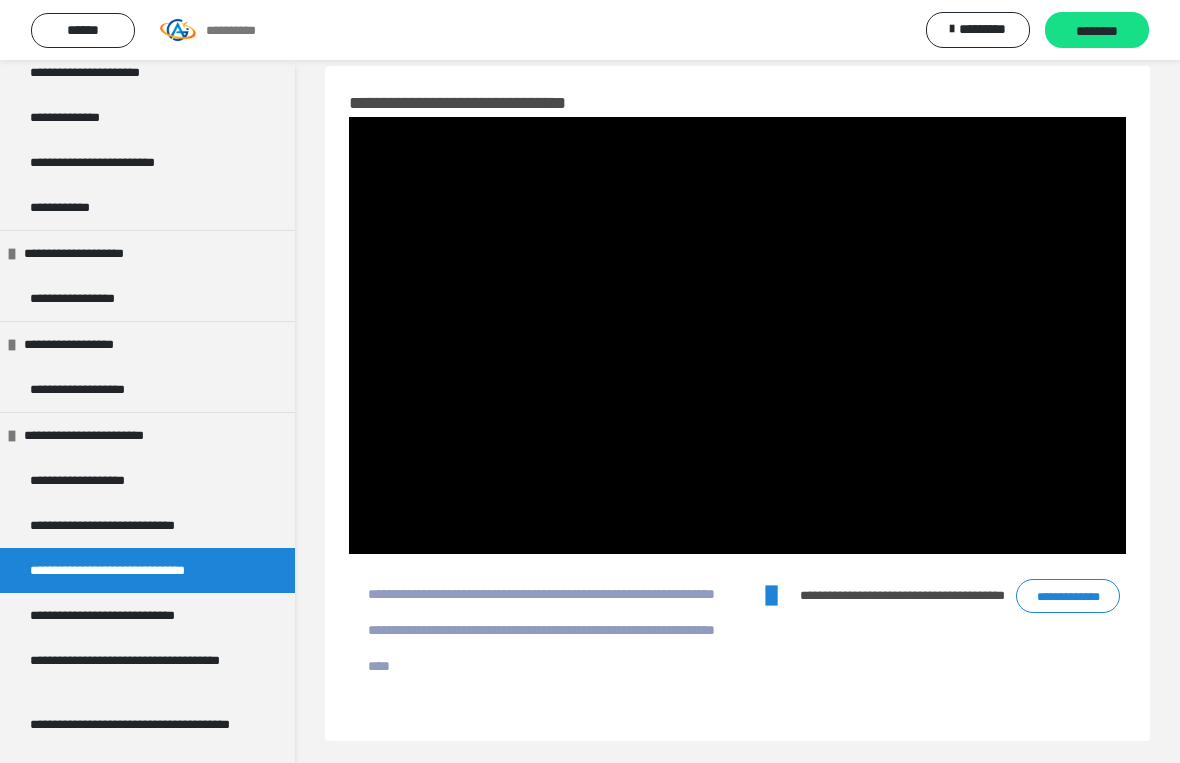 click at bounding box center (737, 335) 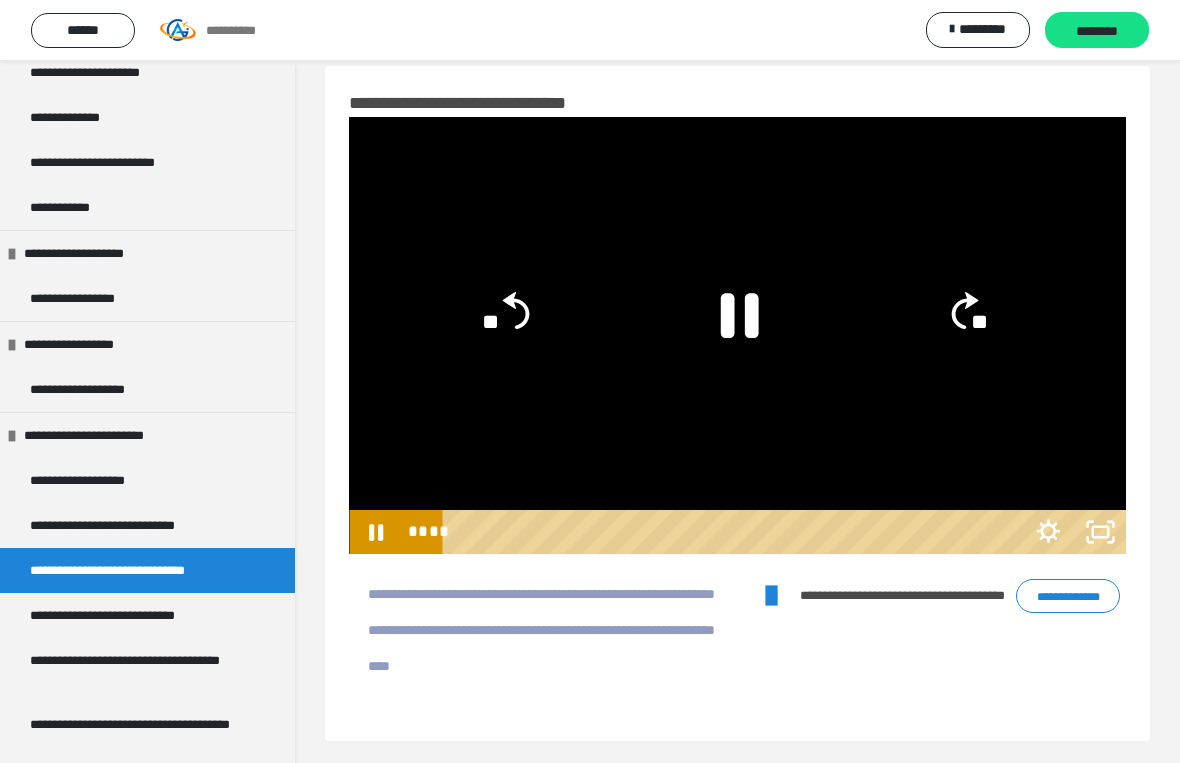 click on "**" 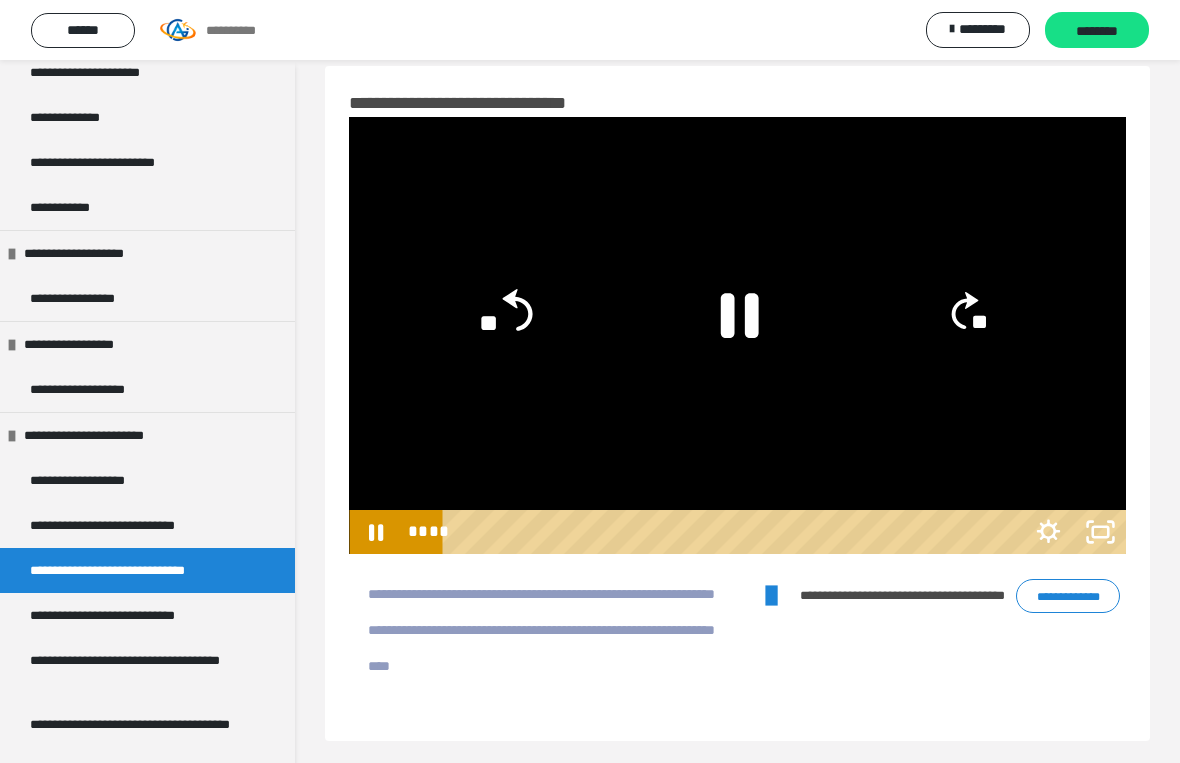 click on "**" 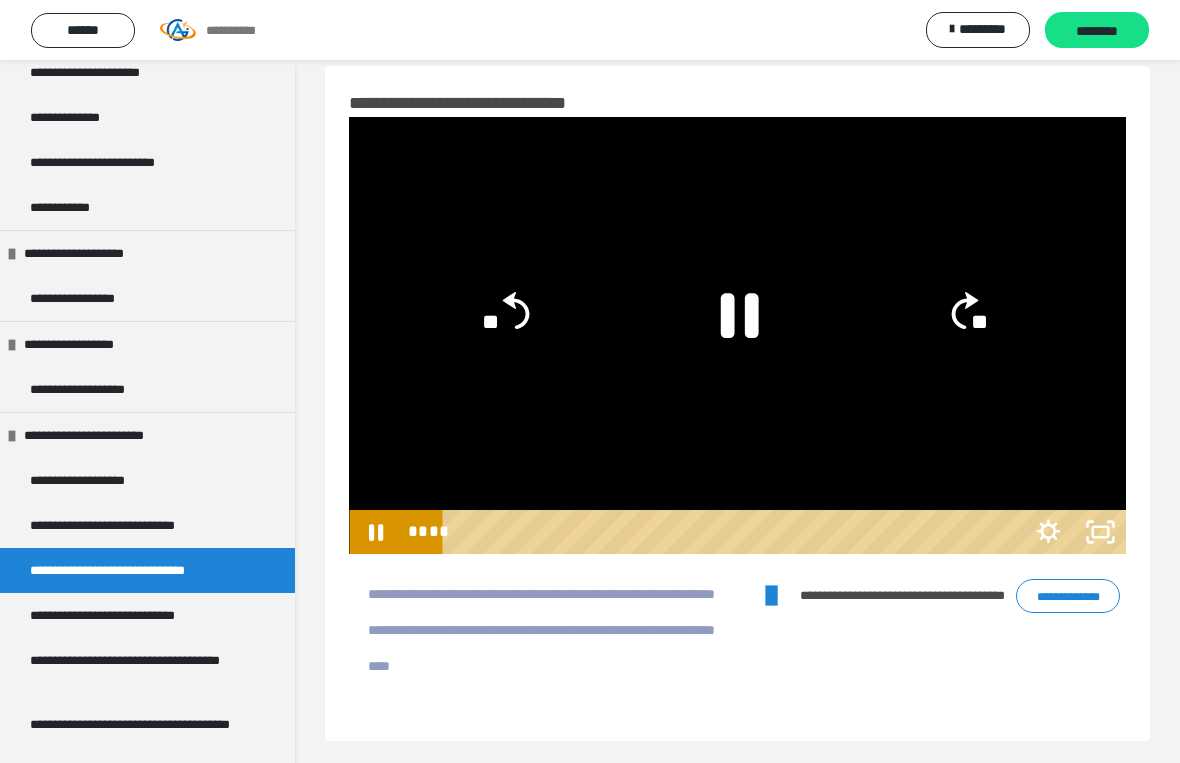 click on "**" 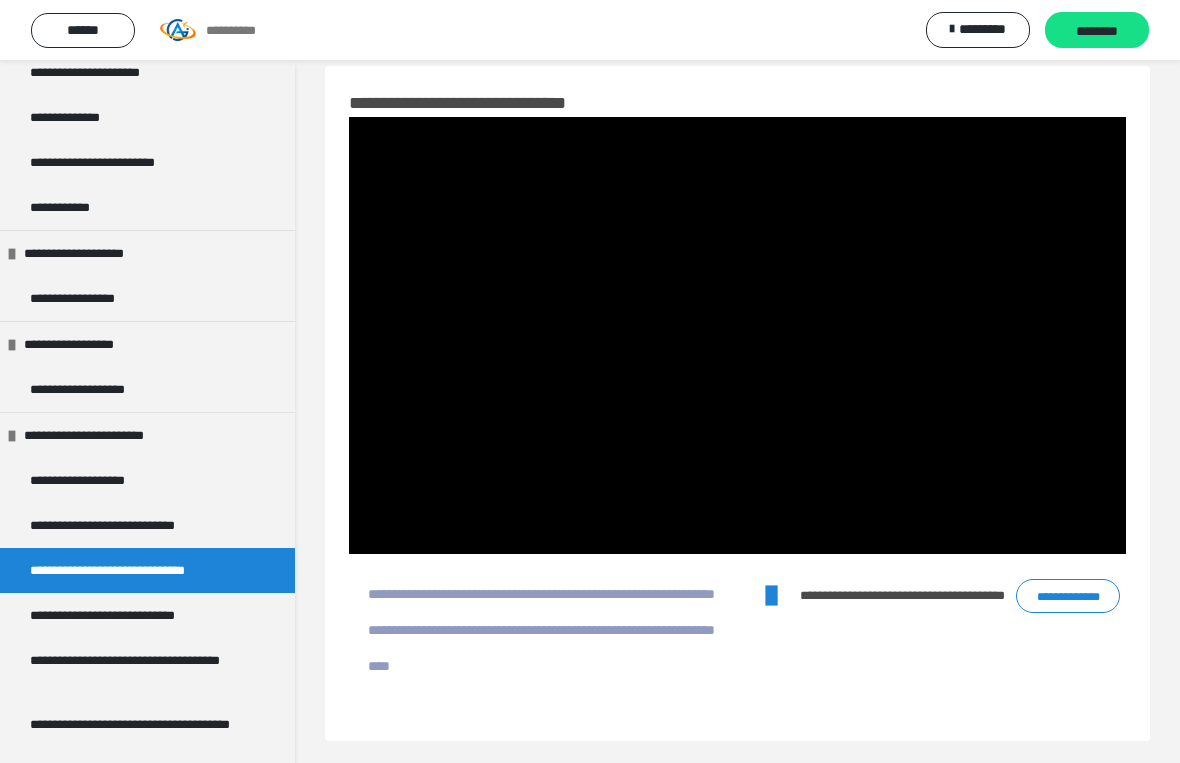 click at bounding box center [737, 335] 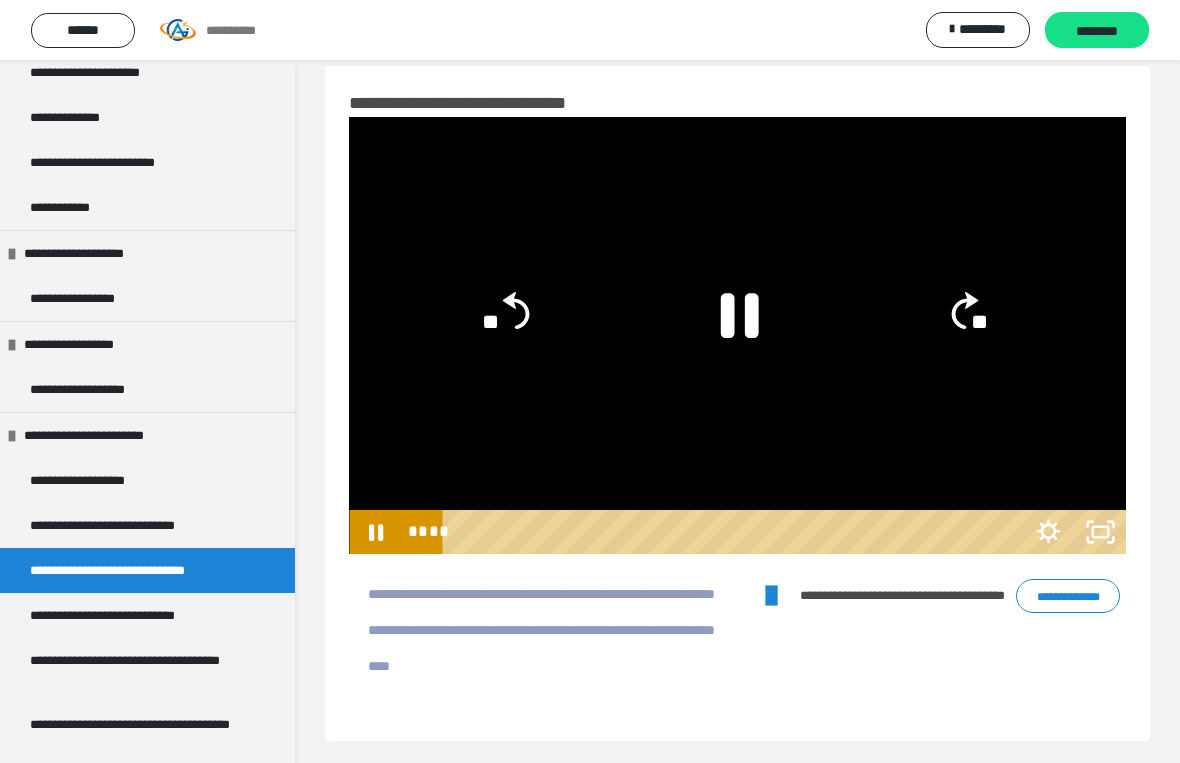 click on "**" 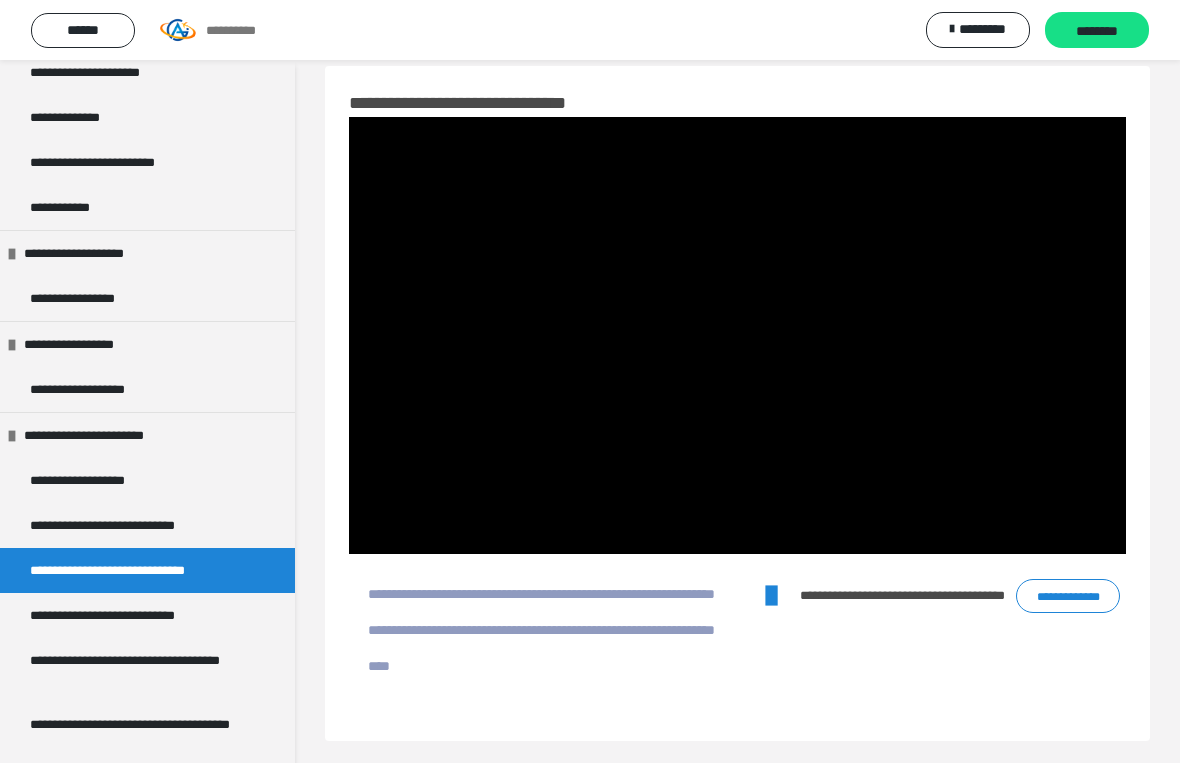 scroll, scrollTop: 0, scrollLeft: 0, axis: both 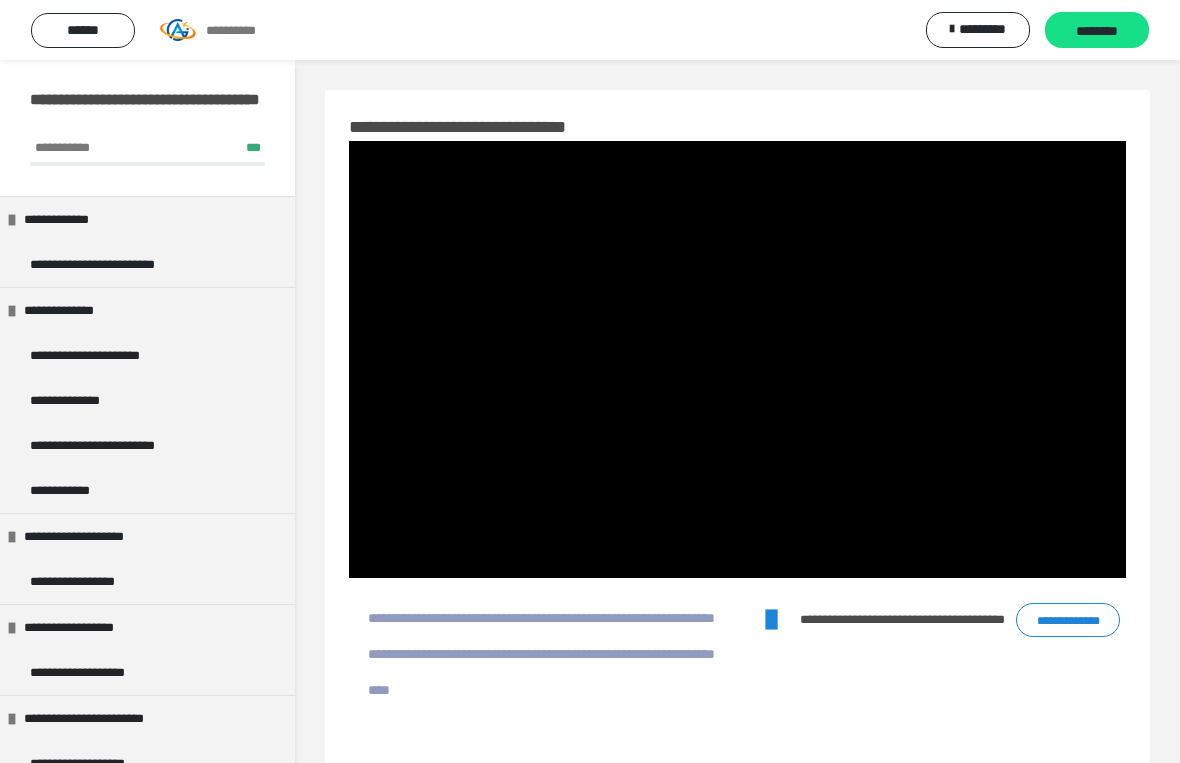 click at bounding box center (737, 359) 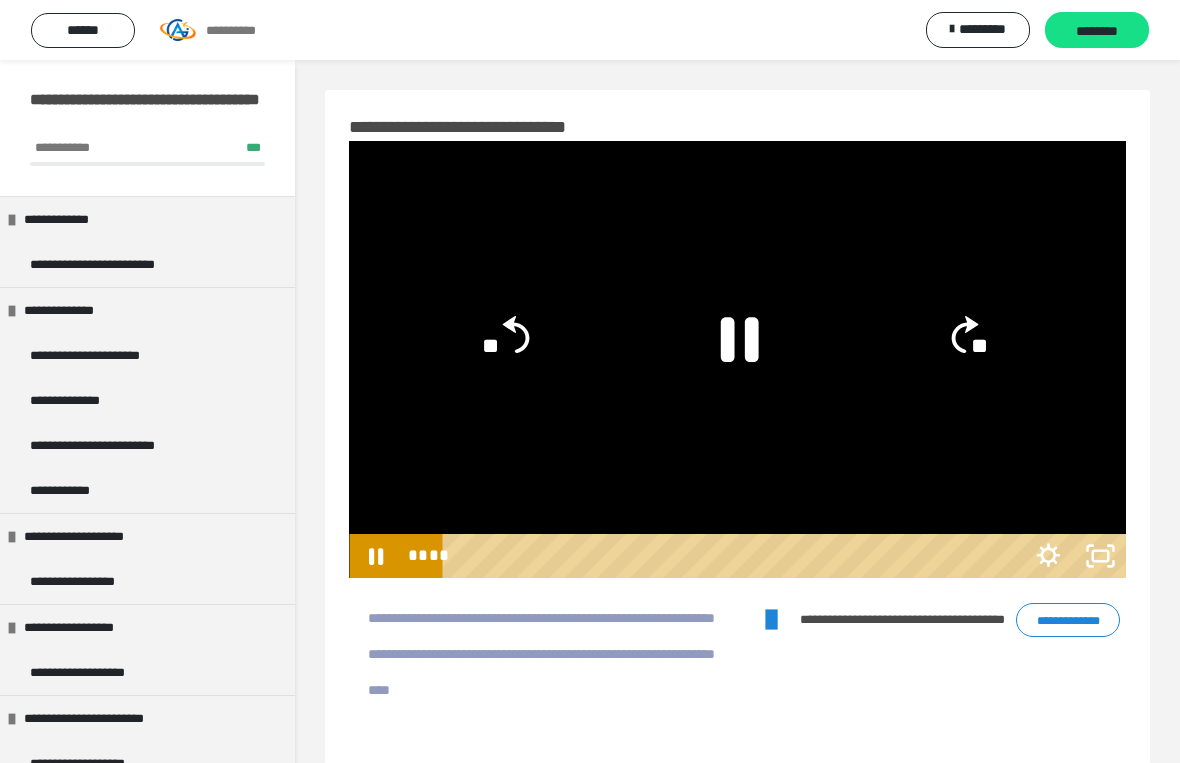 click on "**" 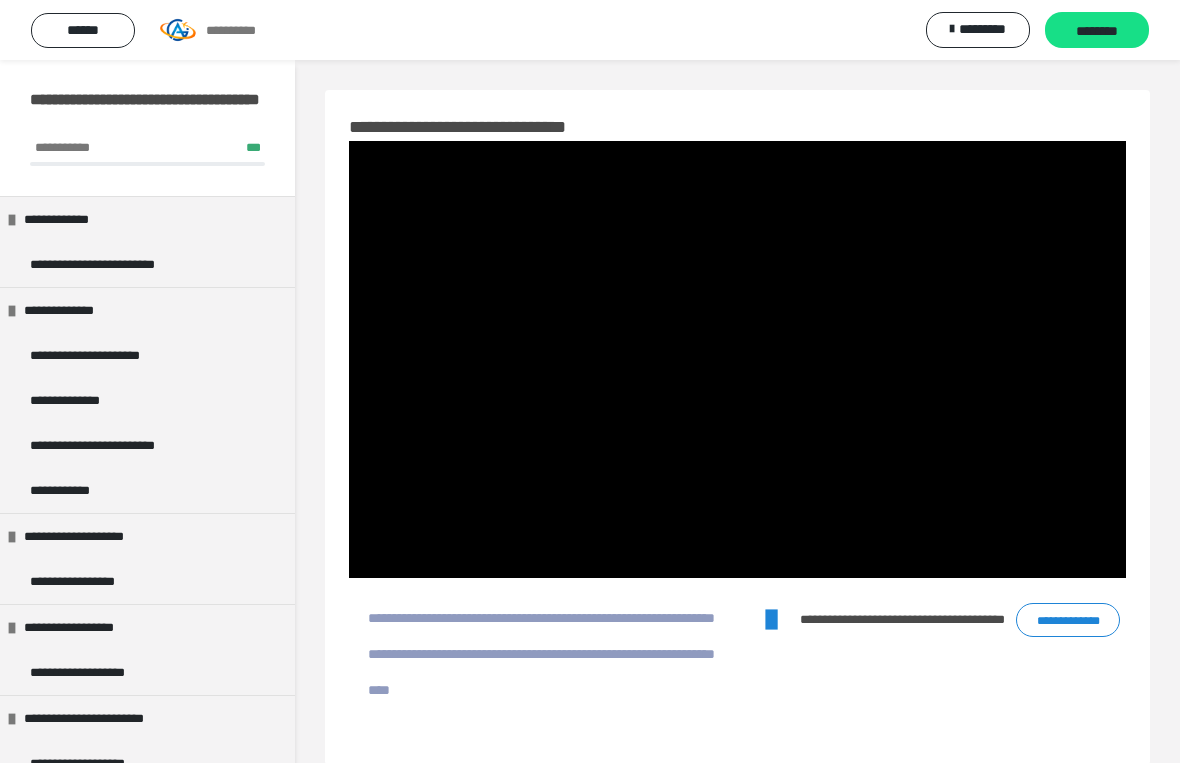 click at bounding box center (737, 359) 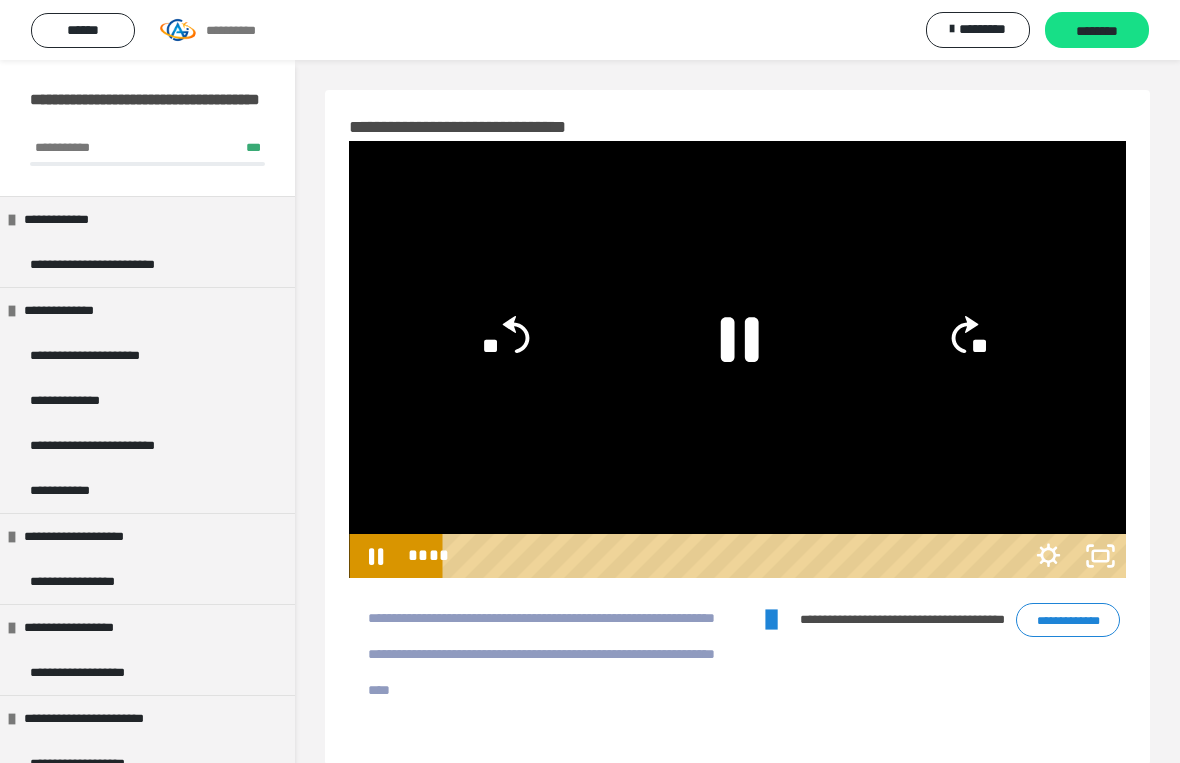 click on "**" 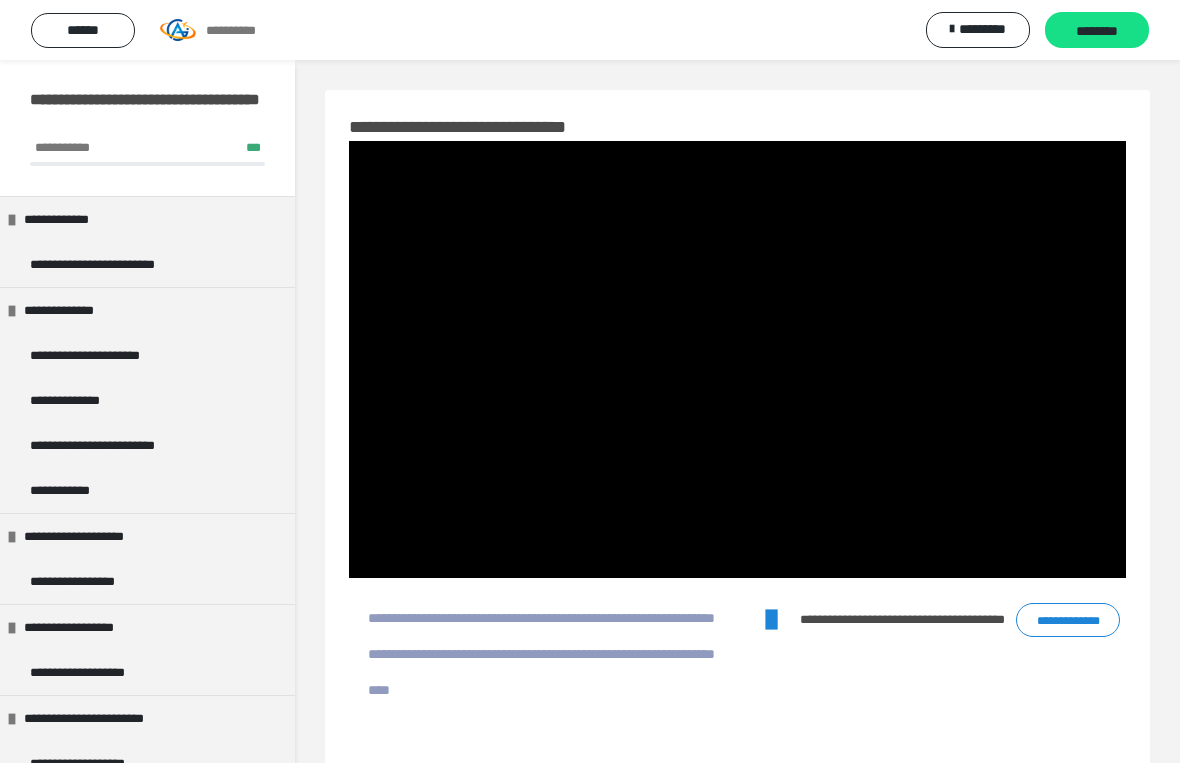 click at bounding box center (737, 359) 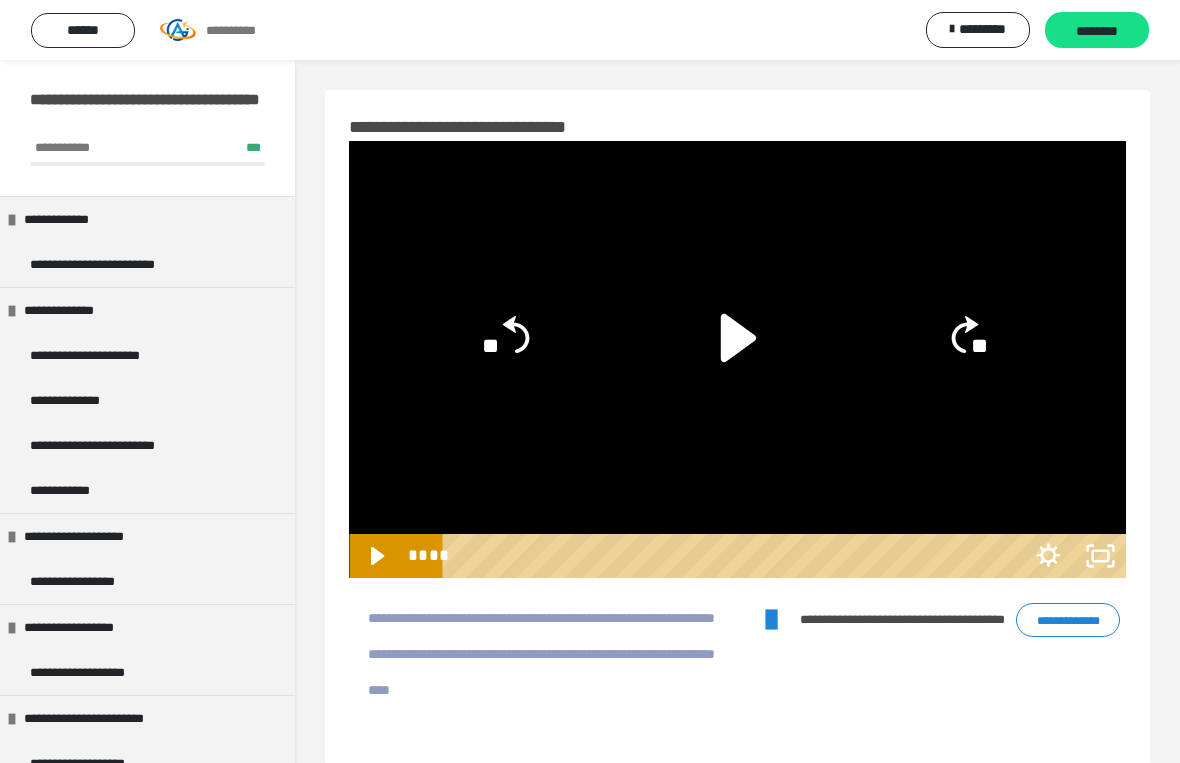 click 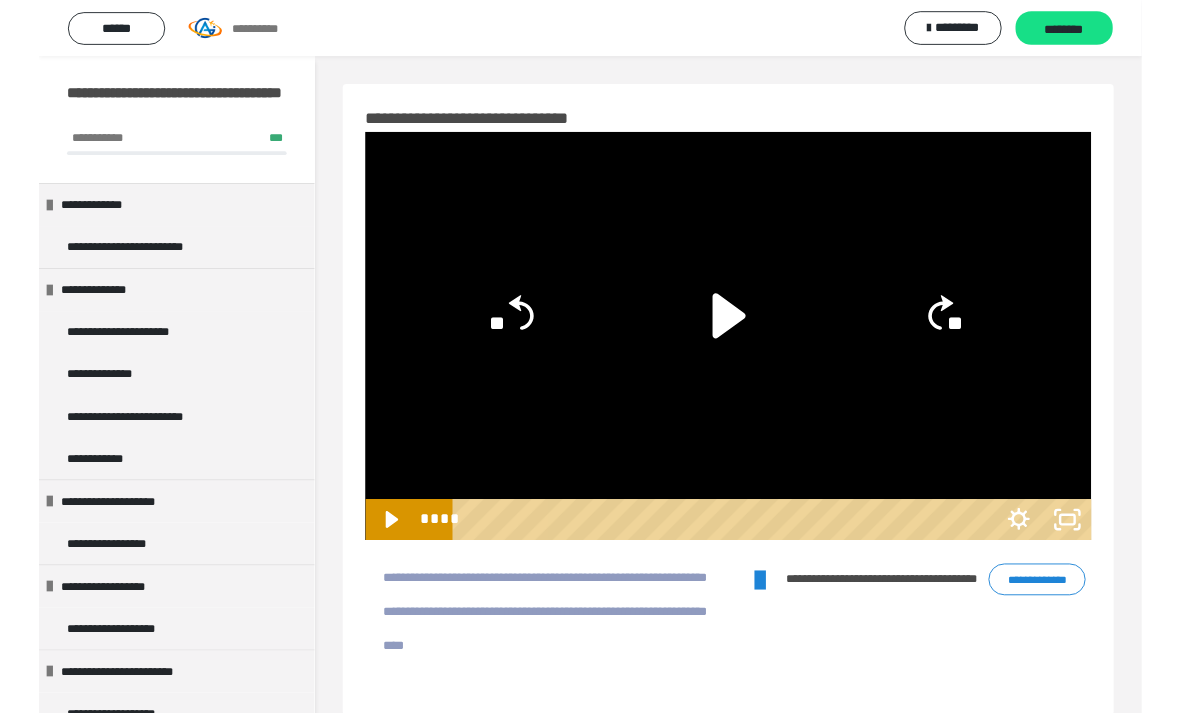 scroll, scrollTop: 74, scrollLeft: 0, axis: vertical 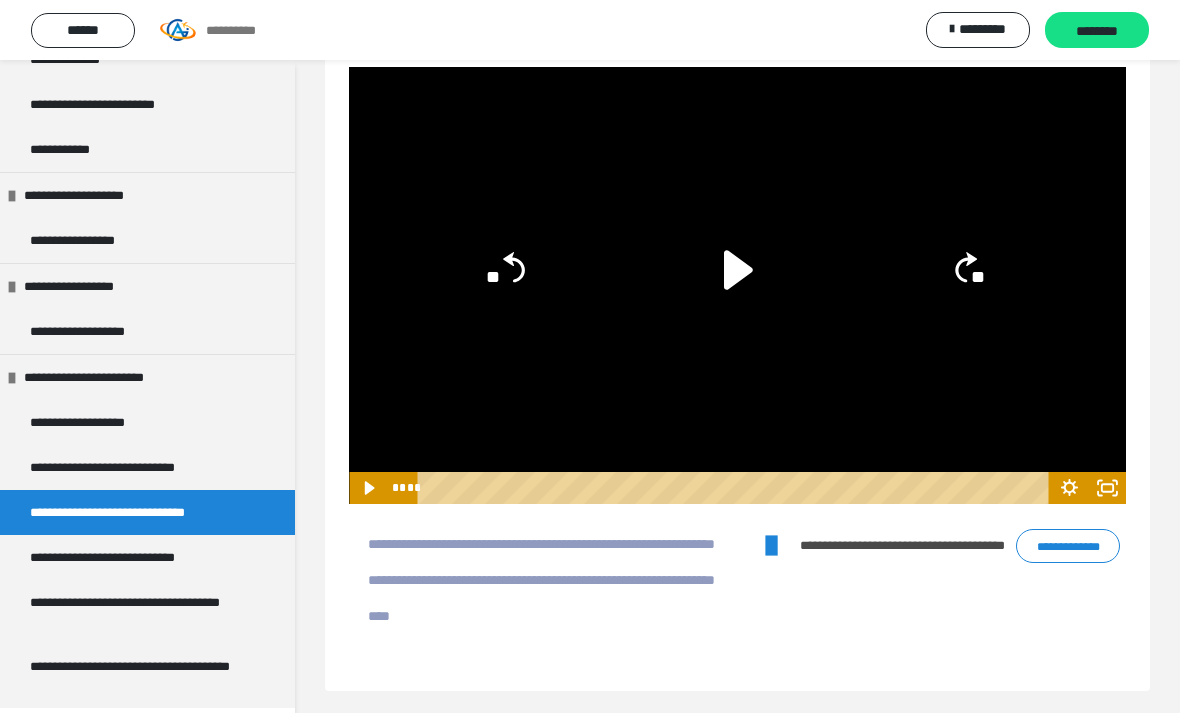 click on "**********" at bounding box center (139, 612) 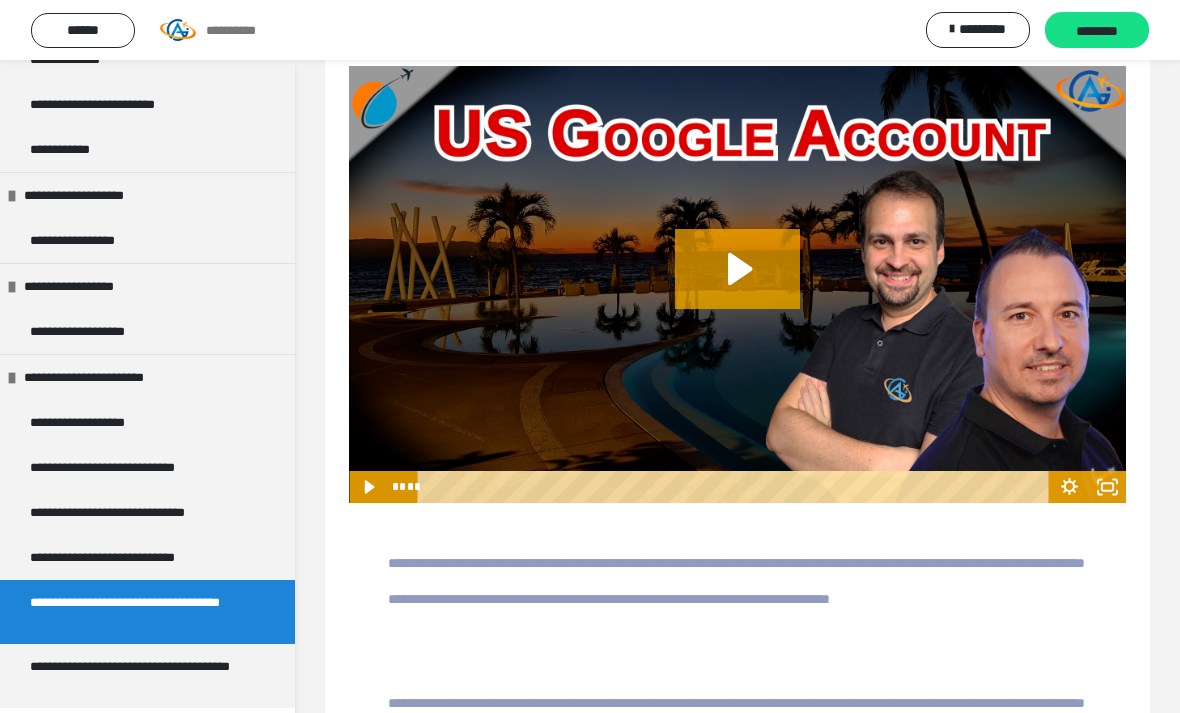 scroll, scrollTop: 69, scrollLeft: 0, axis: vertical 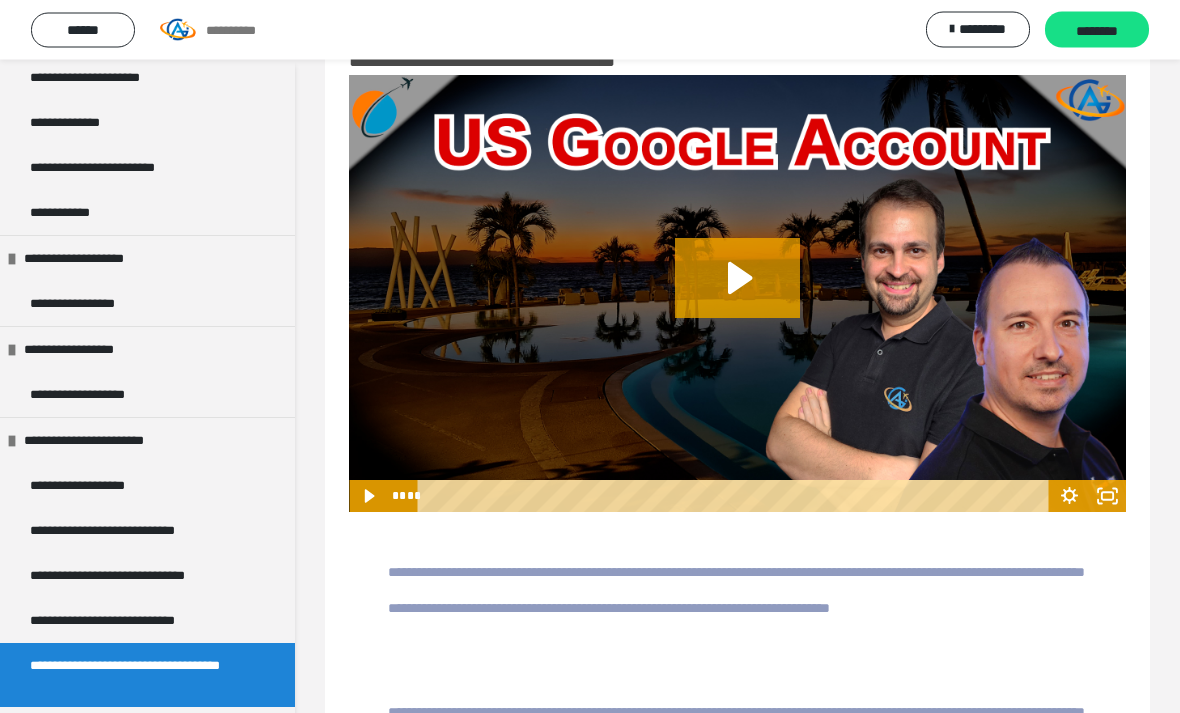 click 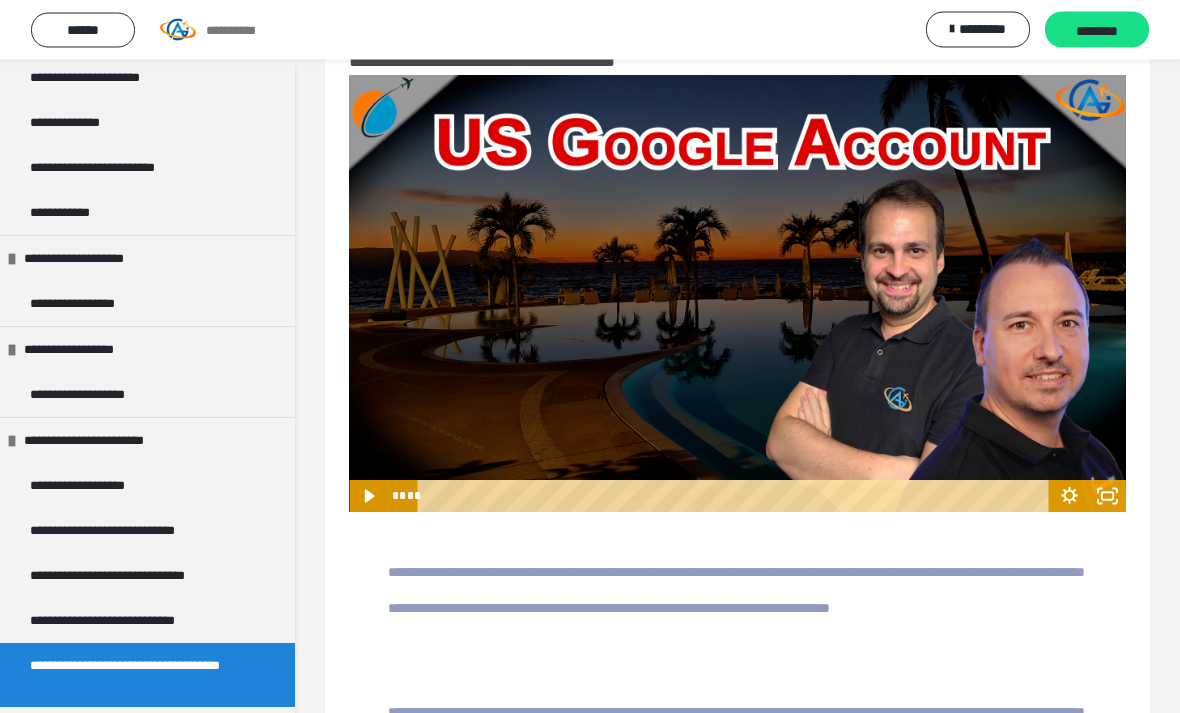 scroll, scrollTop: 66, scrollLeft: 0, axis: vertical 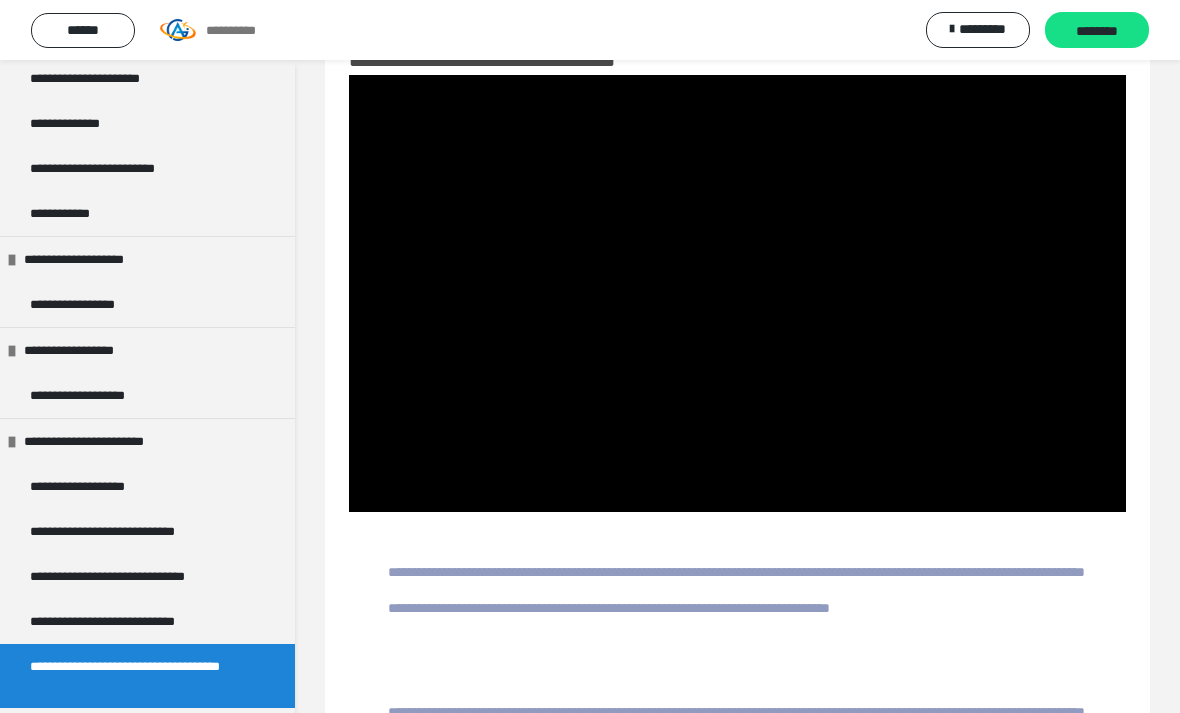 click at bounding box center (737, 293) 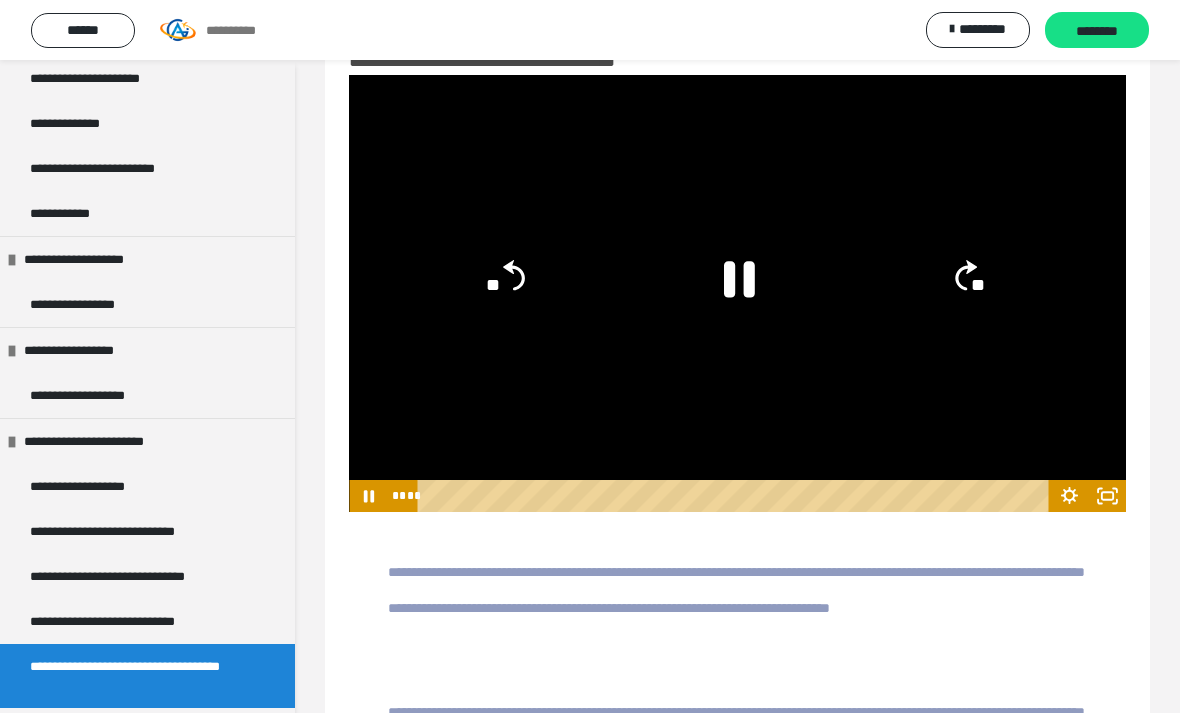 click 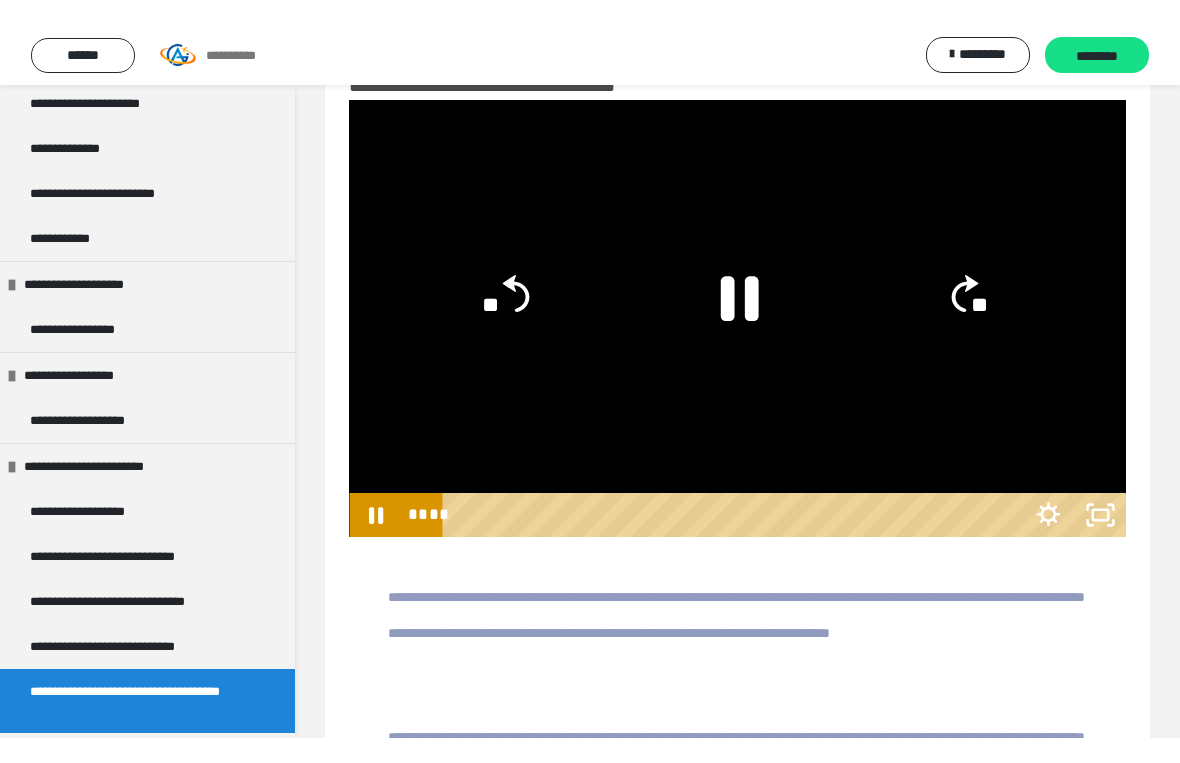scroll, scrollTop: 24, scrollLeft: 0, axis: vertical 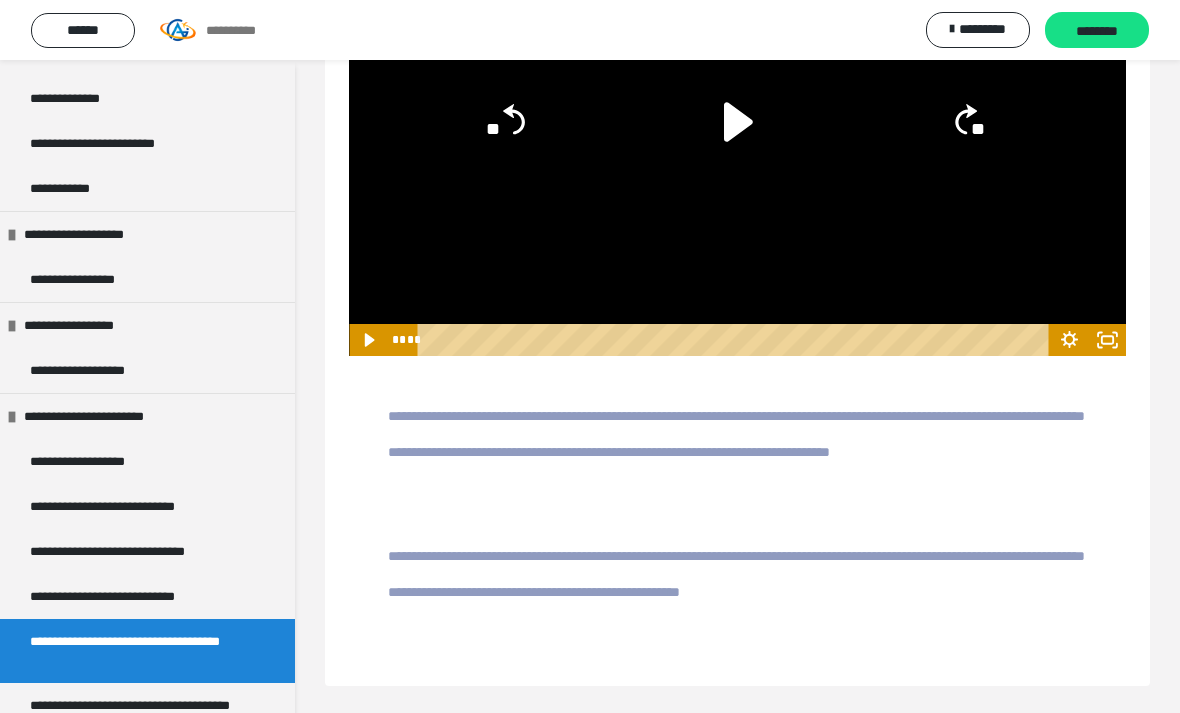 click on "**********" at bounding box center [139, 715] 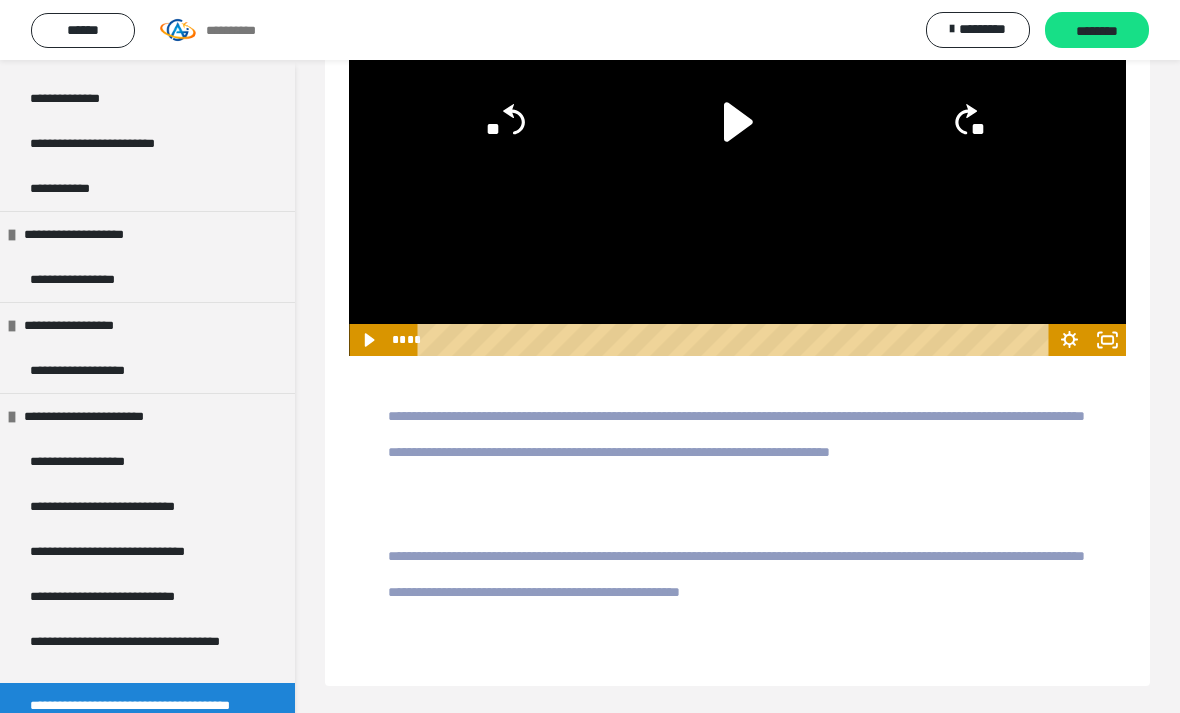 scroll, scrollTop: 85, scrollLeft: 0, axis: vertical 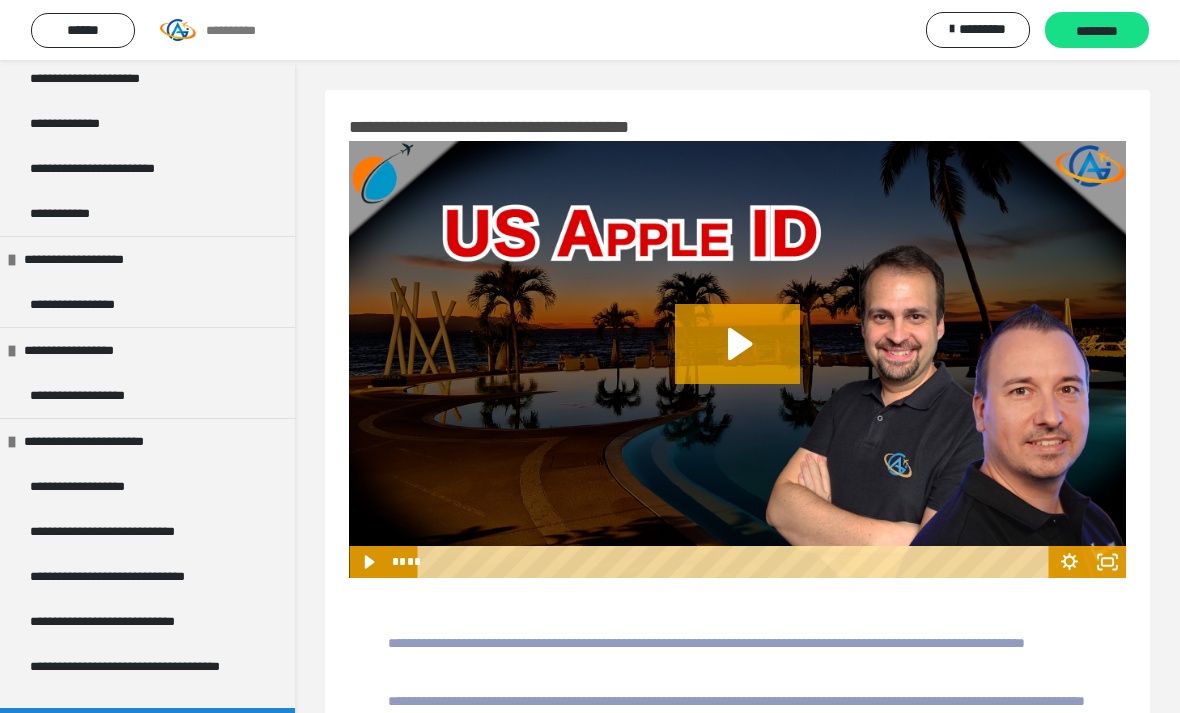 click 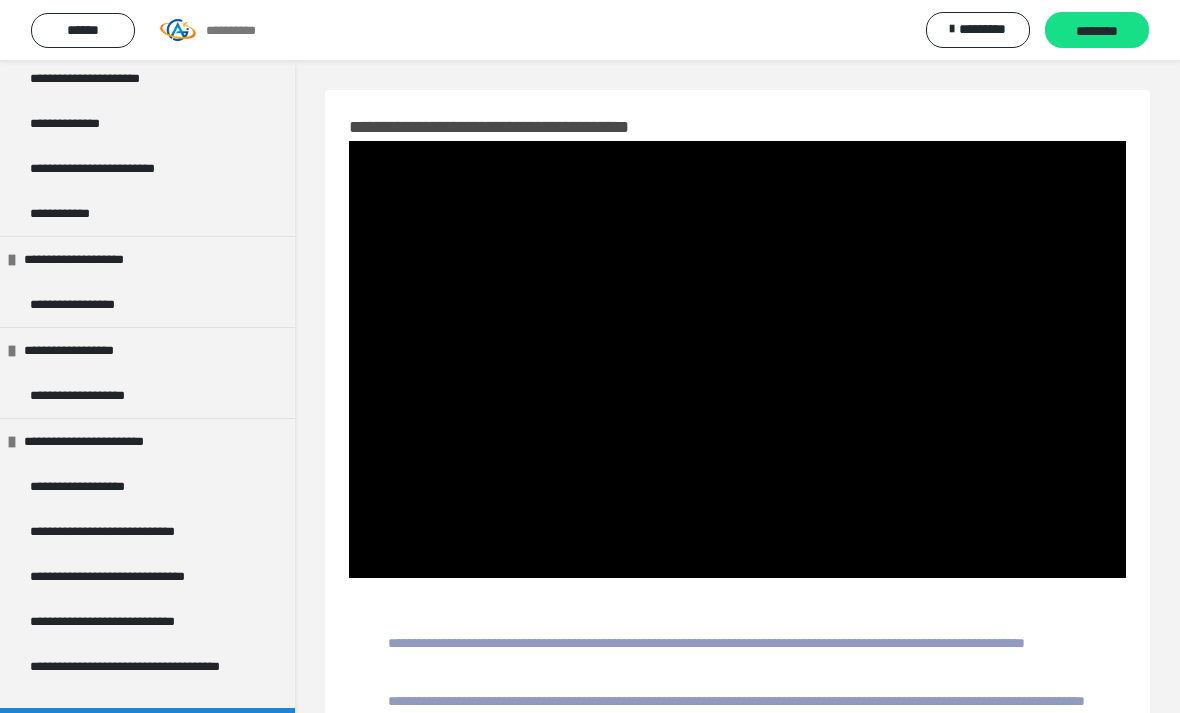 click at bounding box center (737, 359) 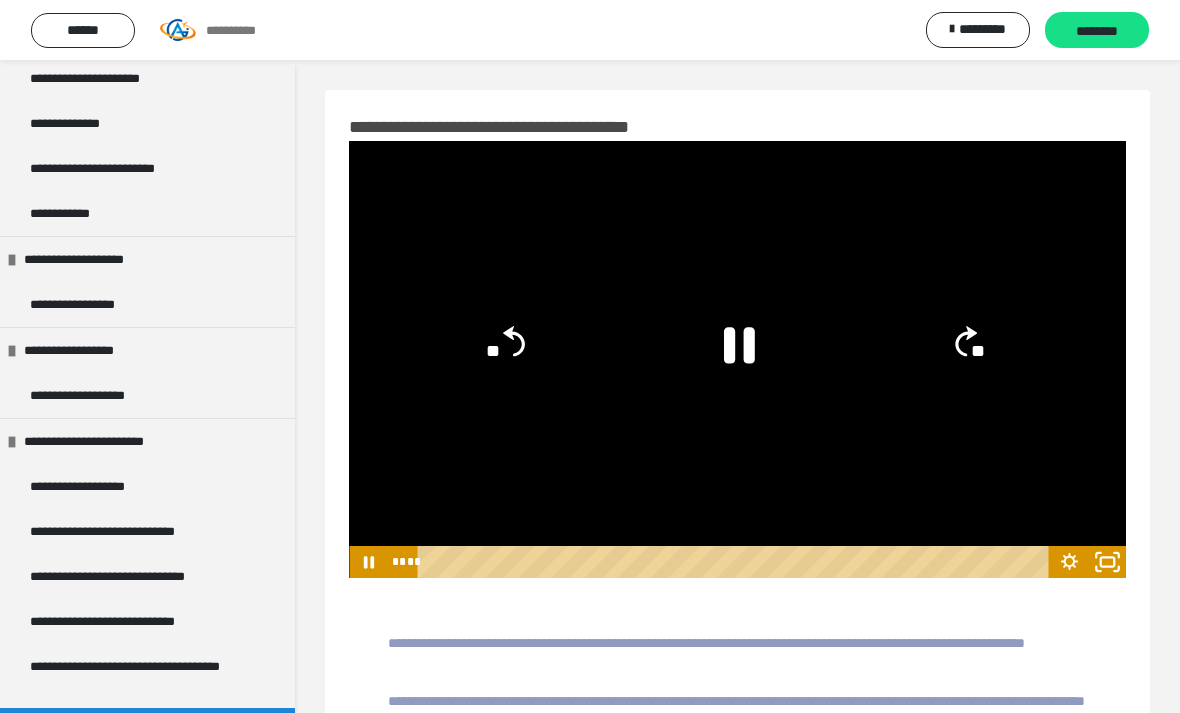 click 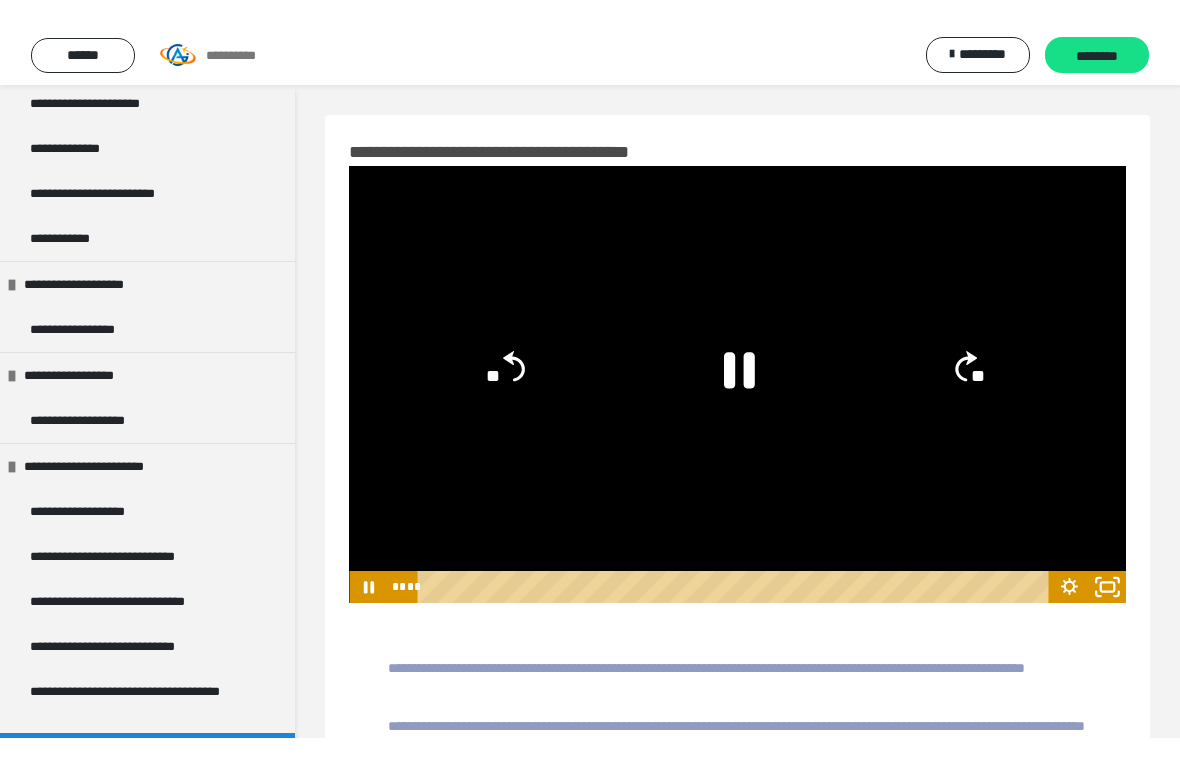 scroll, scrollTop: 24, scrollLeft: 0, axis: vertical 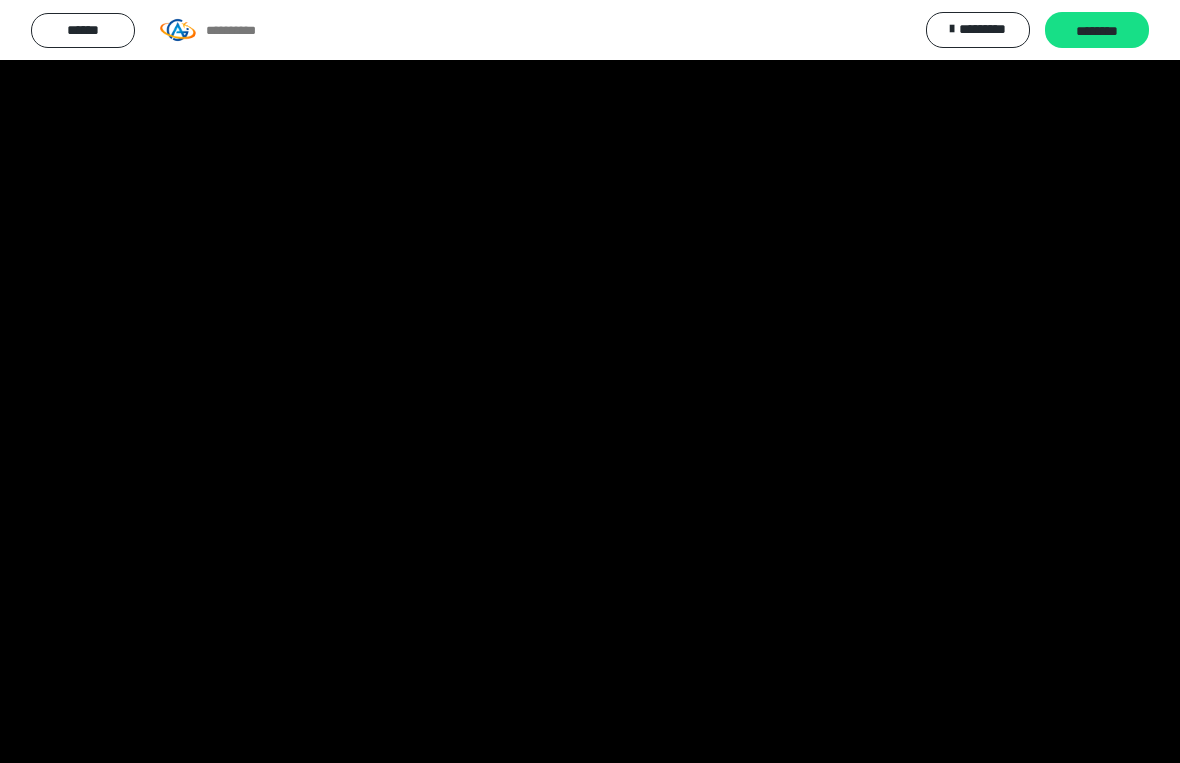 click at bounding box center [590, 381] 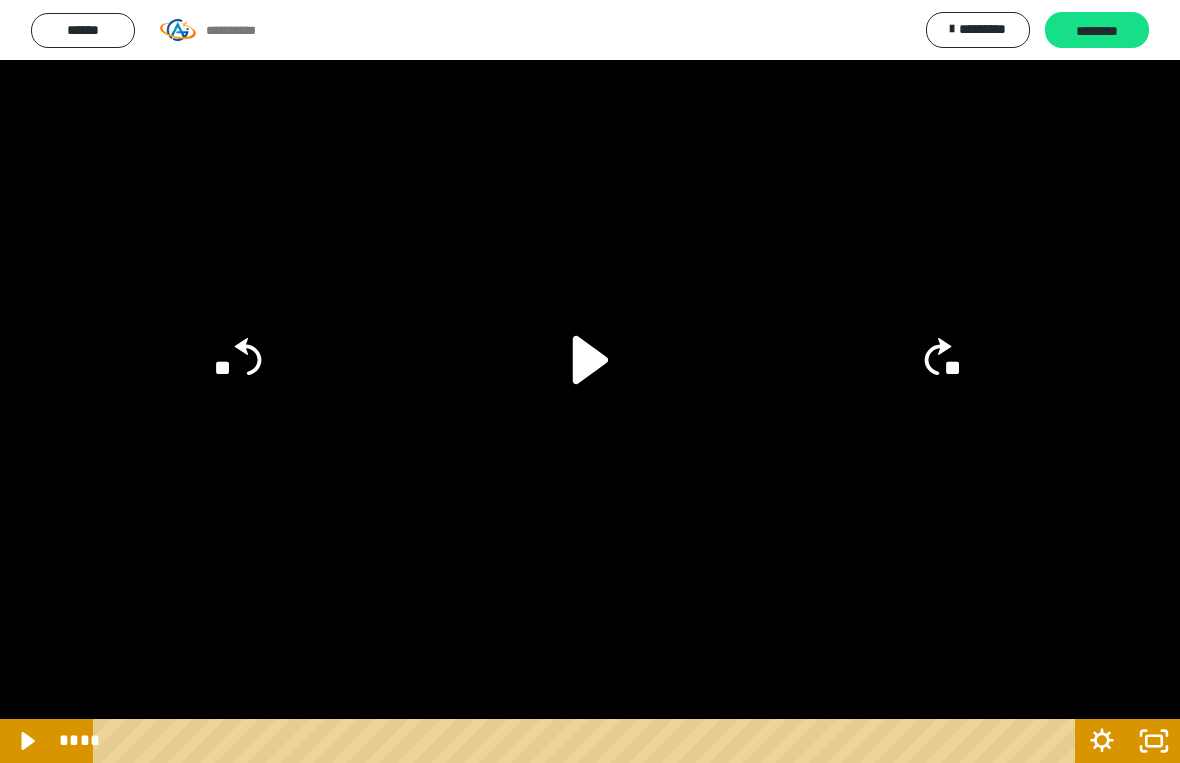 click 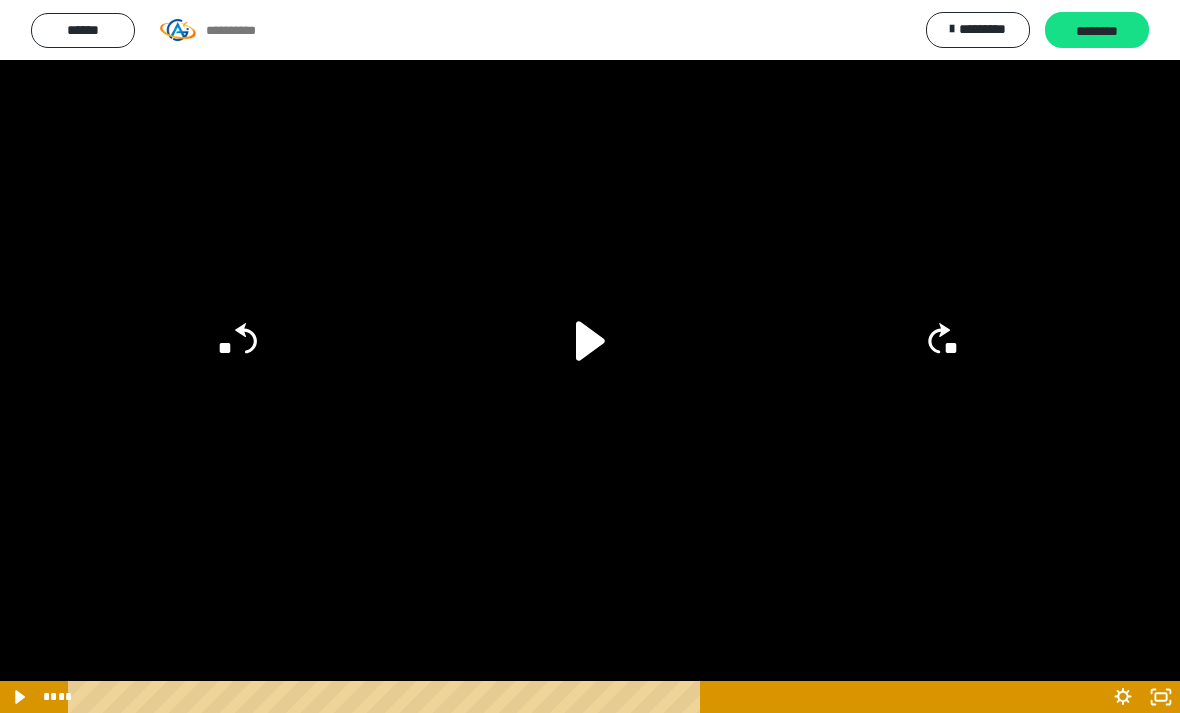 scroll, scrollTop: 111, scrollLeft: 0, axis: vertical 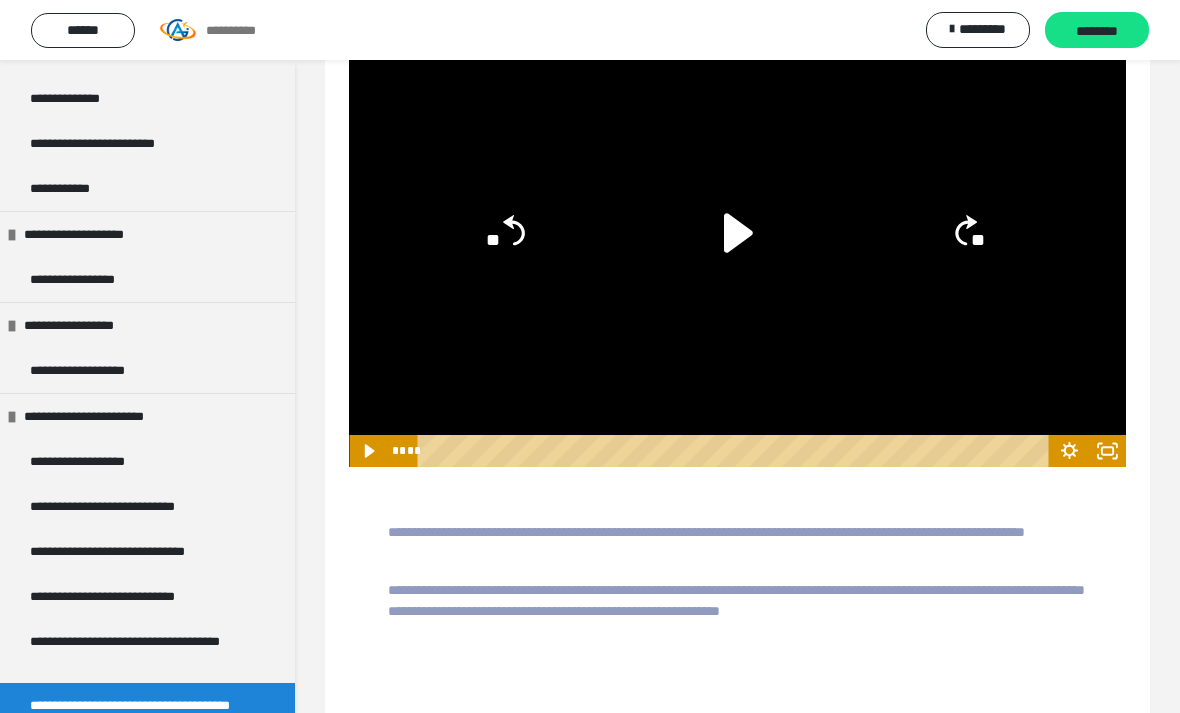 click on "**********" at bounding box center (131, 596) 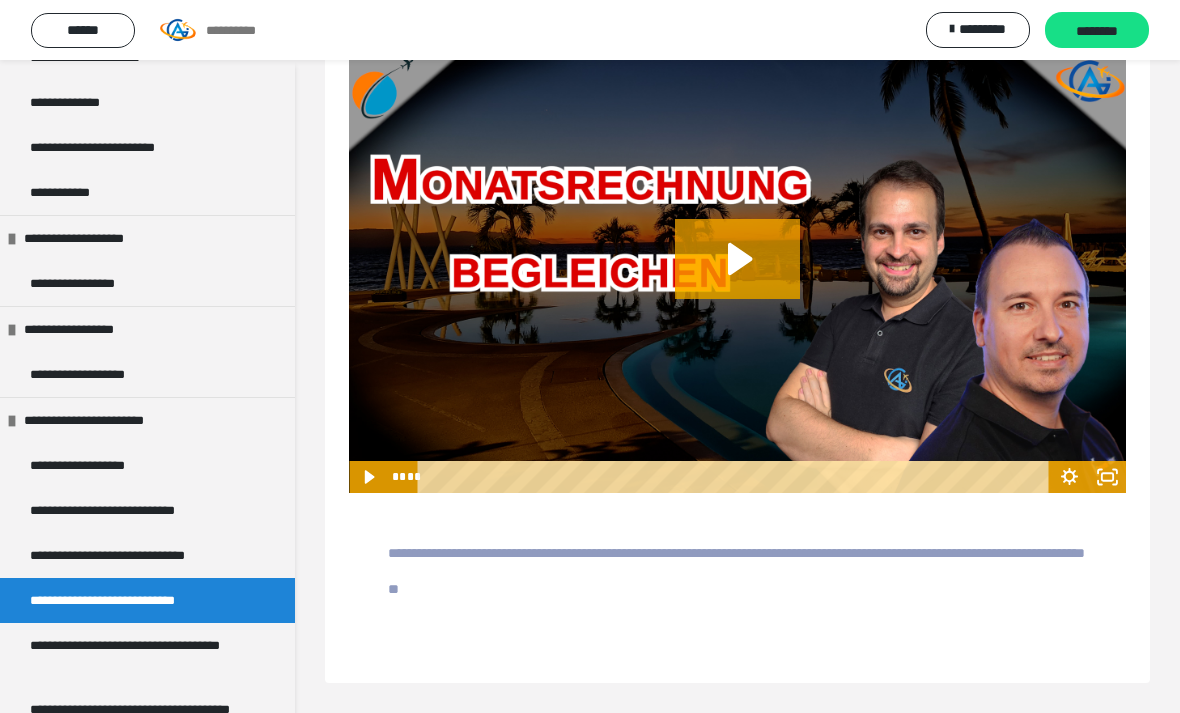 scroll, scrollTop: 63, scrollLeft: 0, axis: vertical 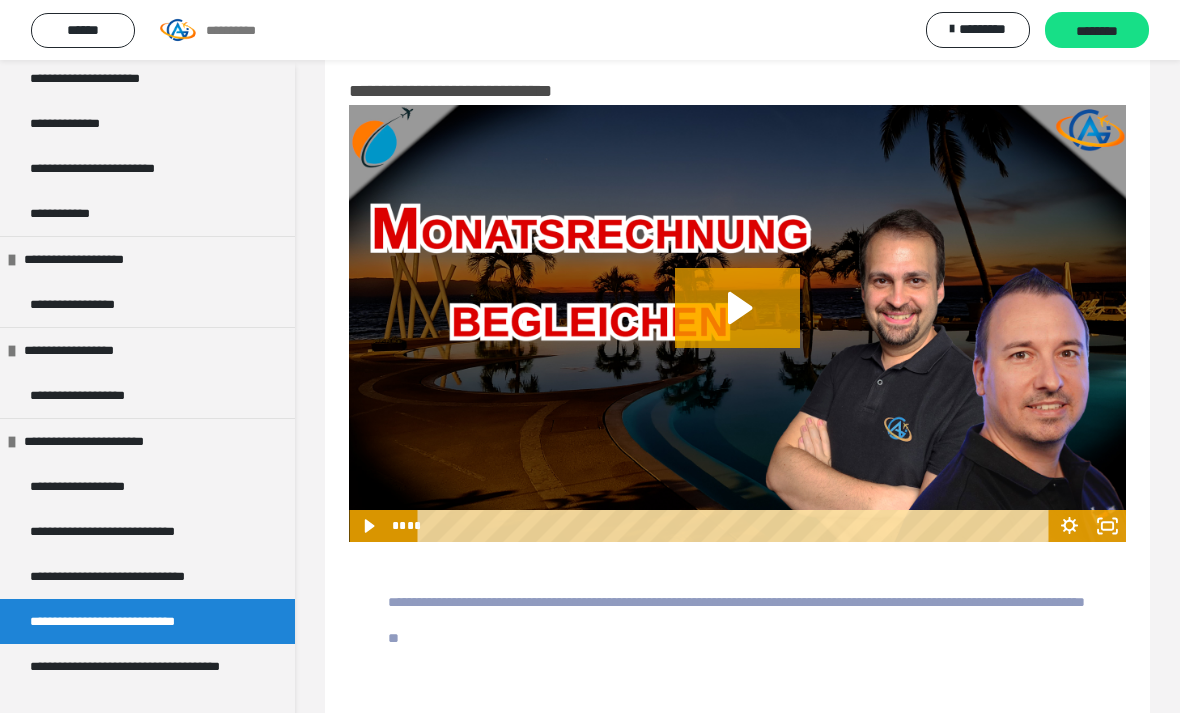 click 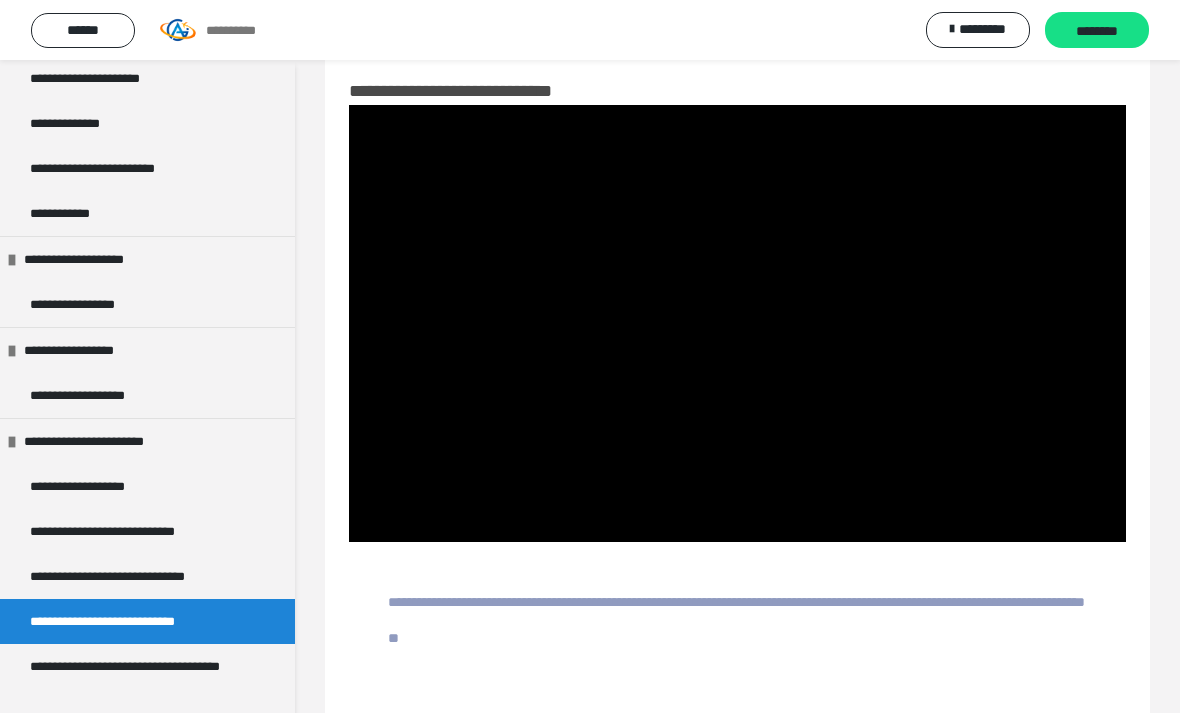 click at bounding box center (737, 323) 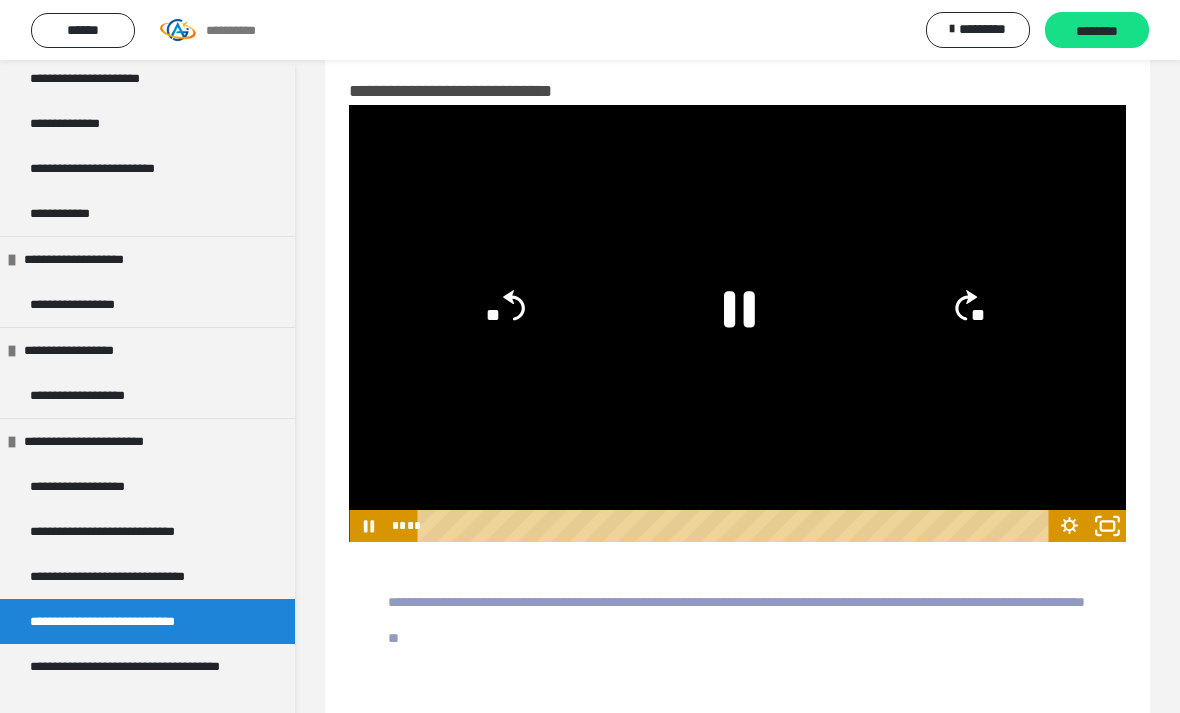 click 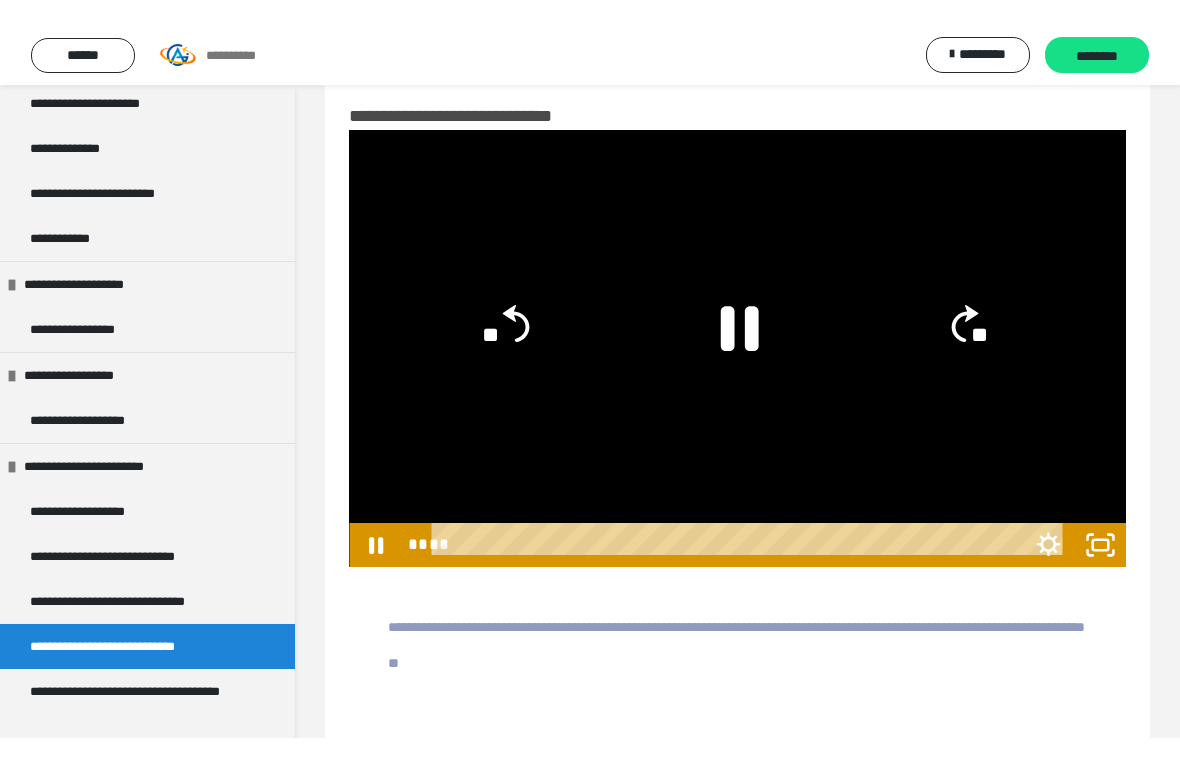 scroll, scrollTop: 24, scrollLeft: 0, axis: vertical 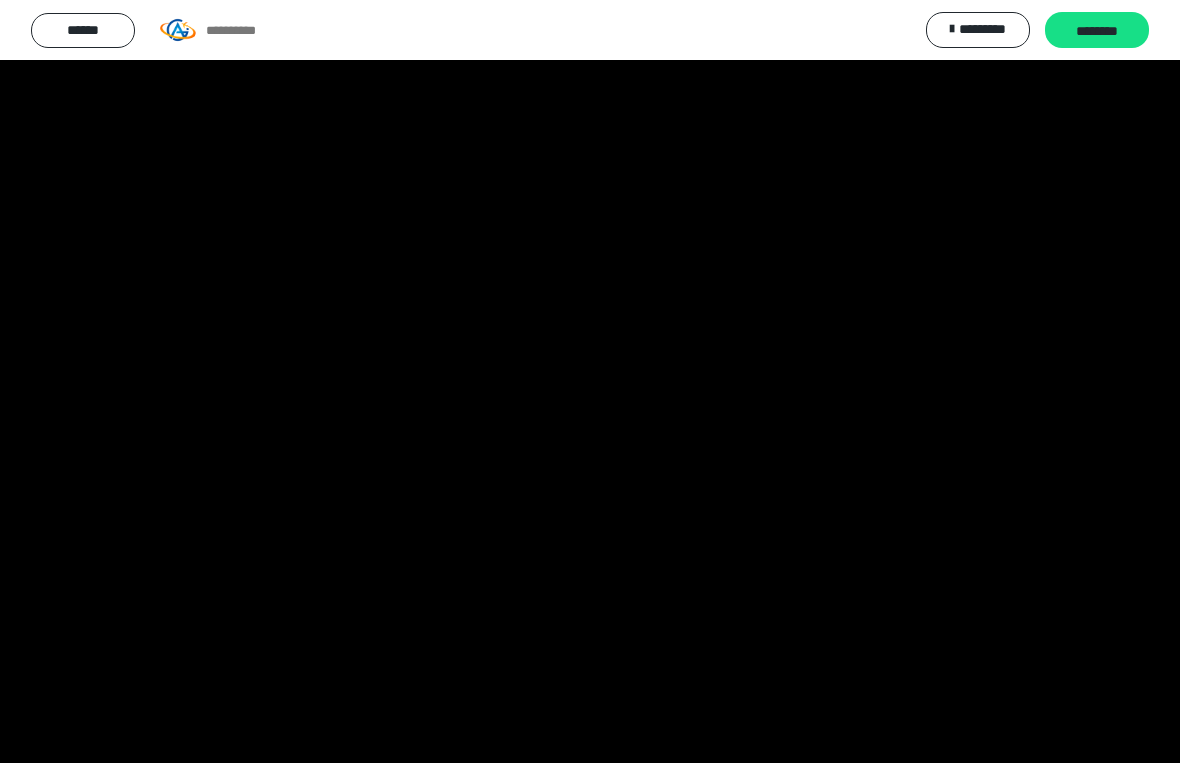 click at bounding box center [590, 381] 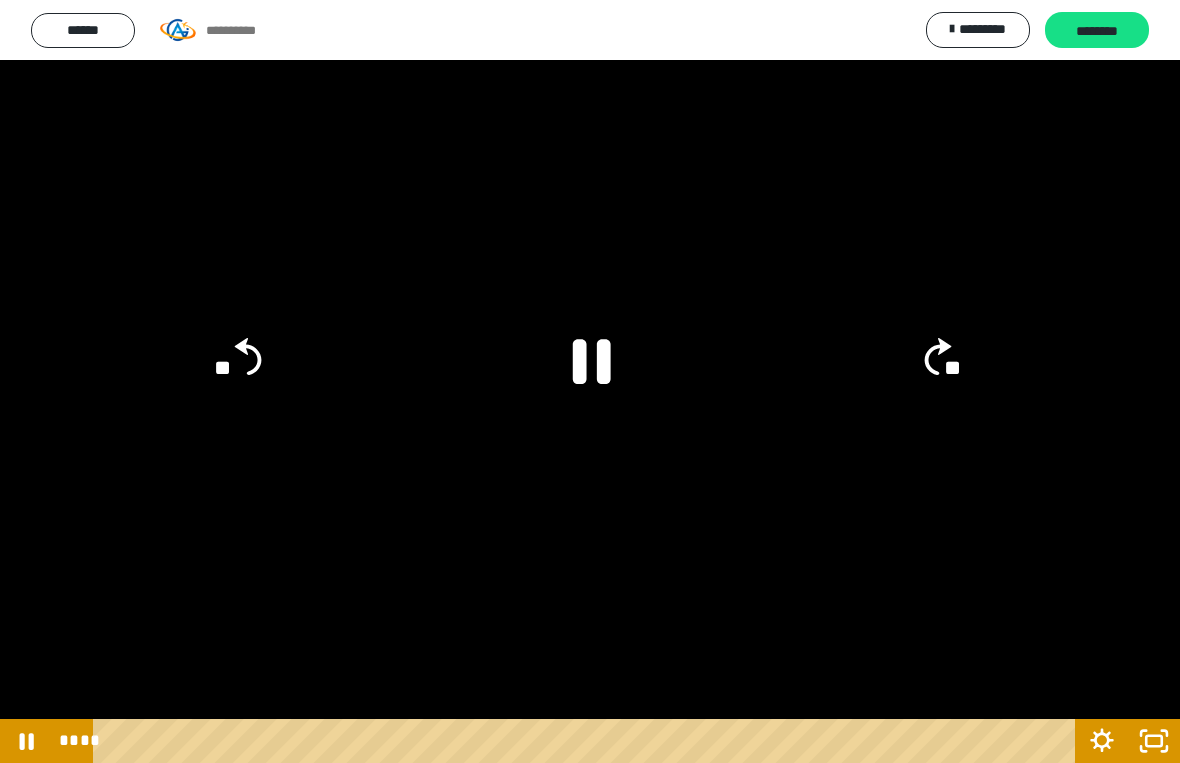 click on "**" 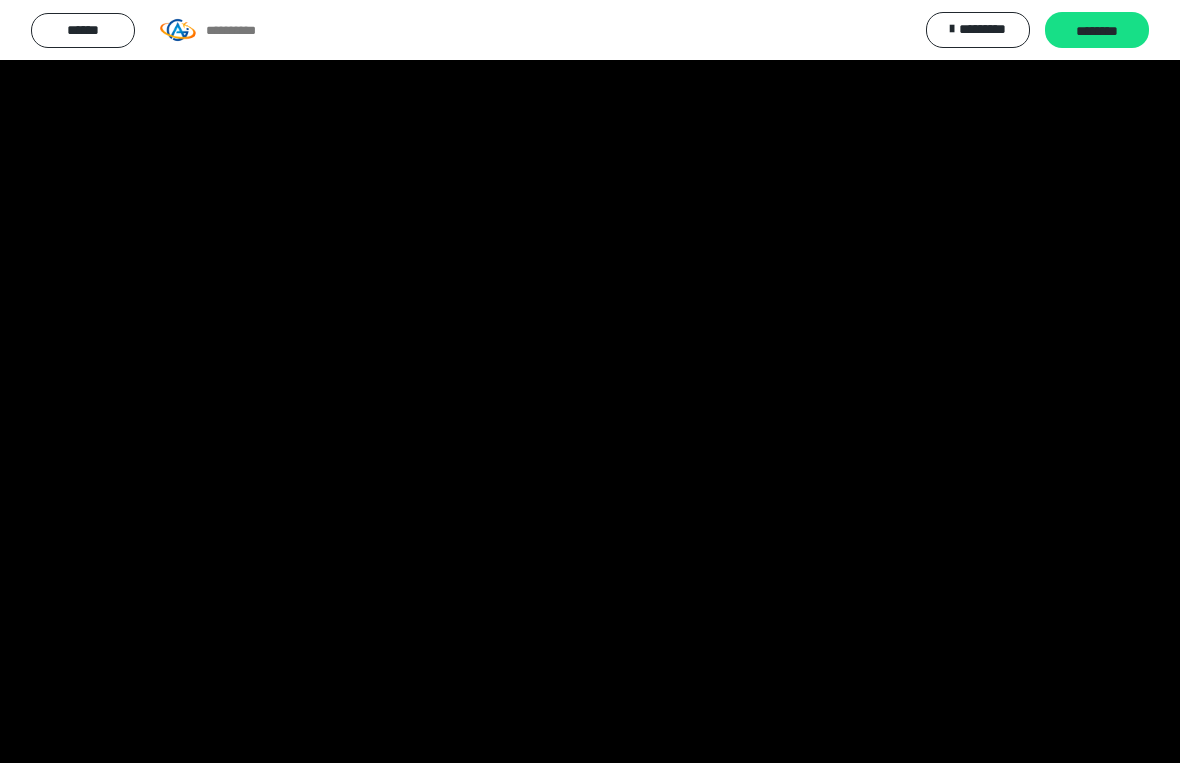 click at bounding box center (590, 381) 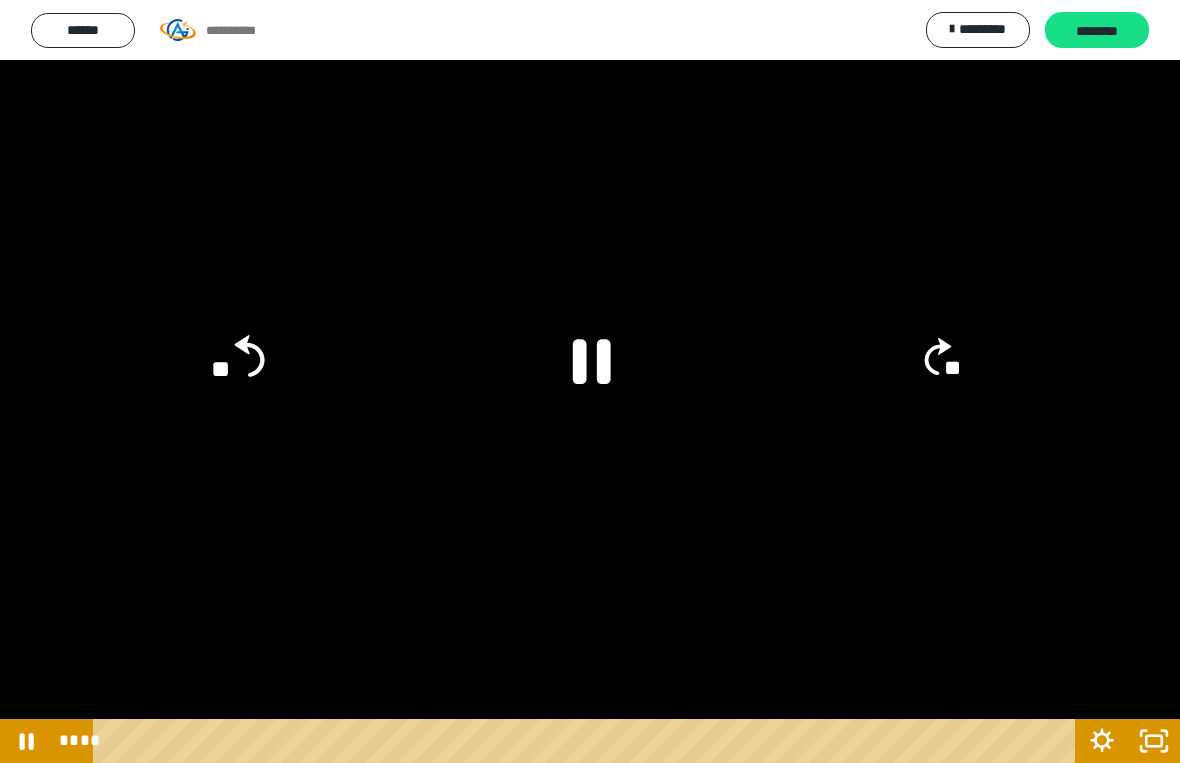 click on "**" 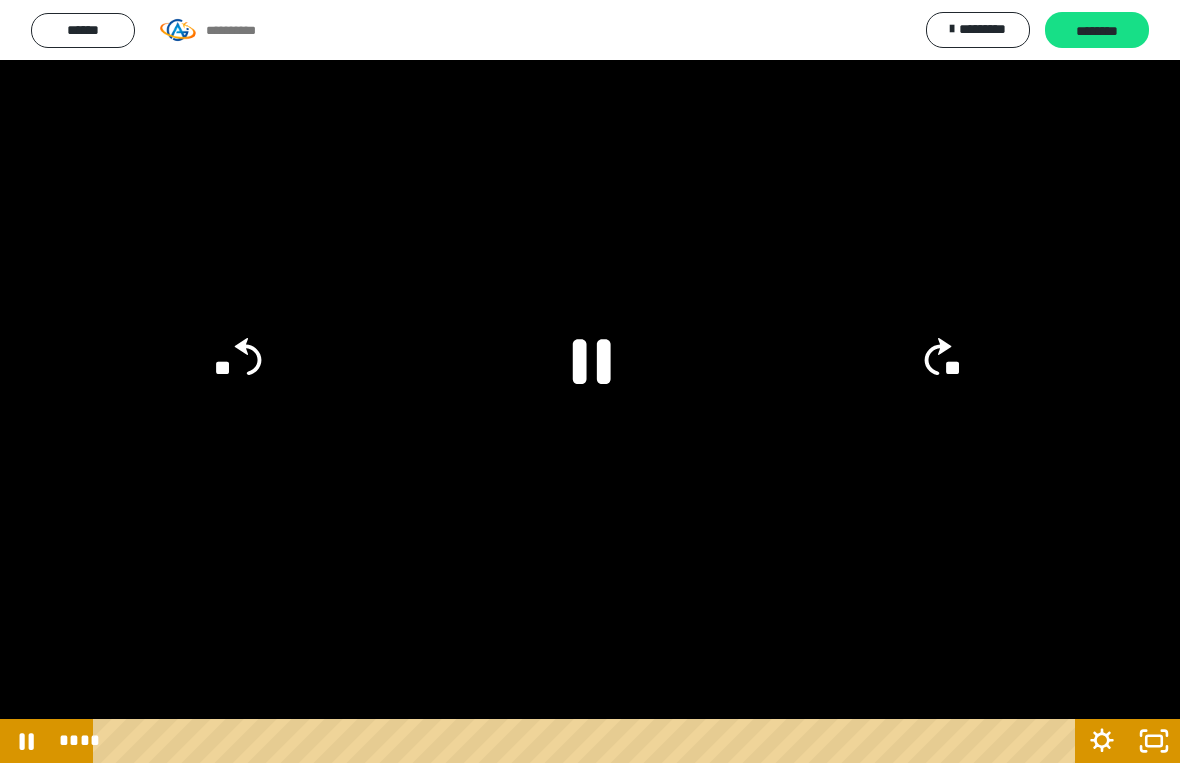 click on "**" 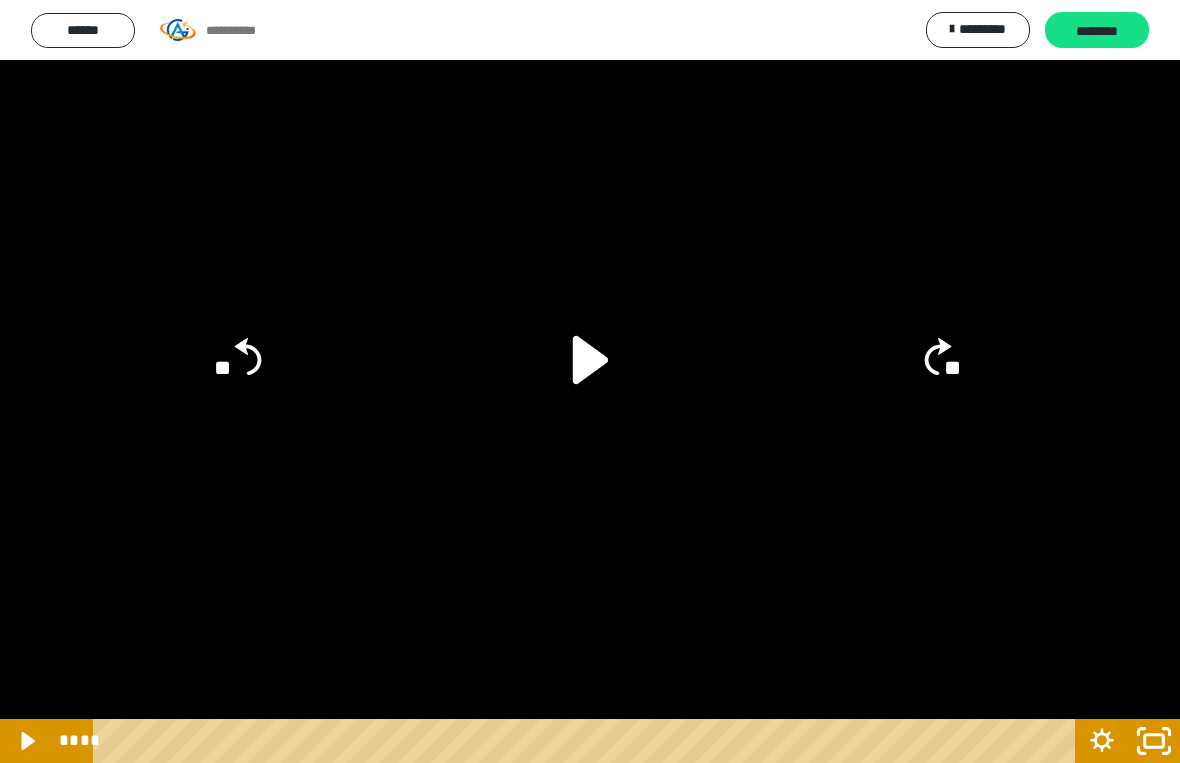 click 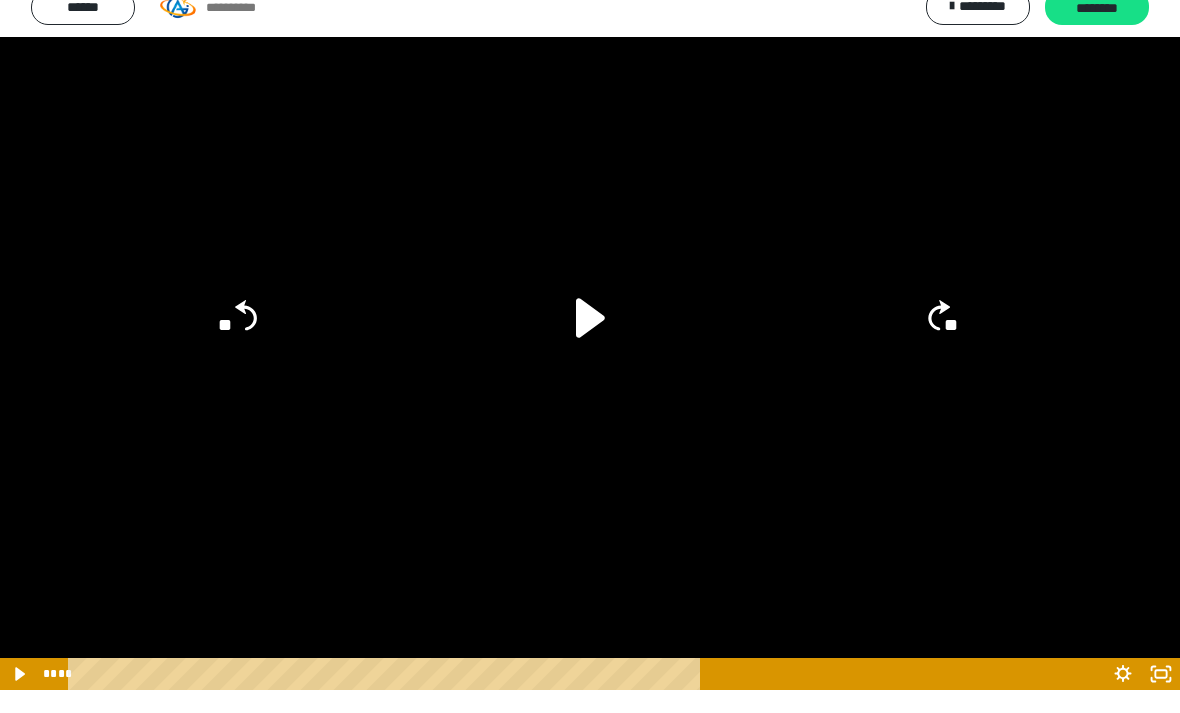 scroll, scrollTop: 85, scrollLeft: 0, axis: vertical 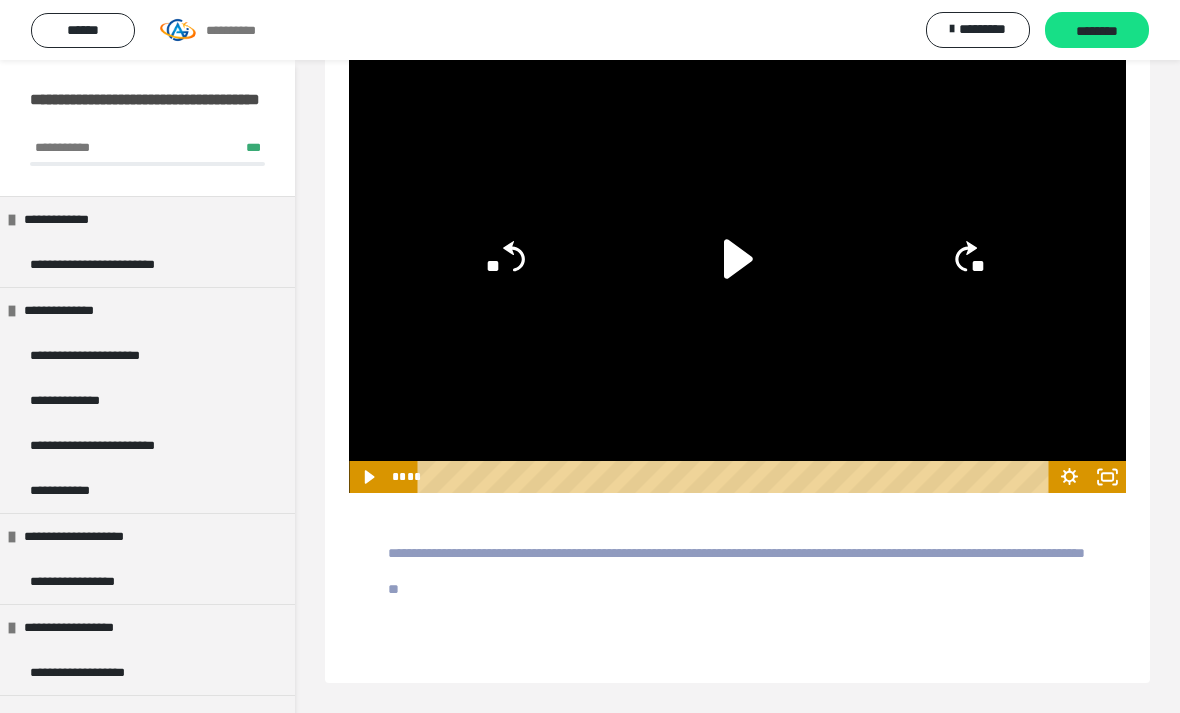 click on "******" at bounding box center [83, 30] 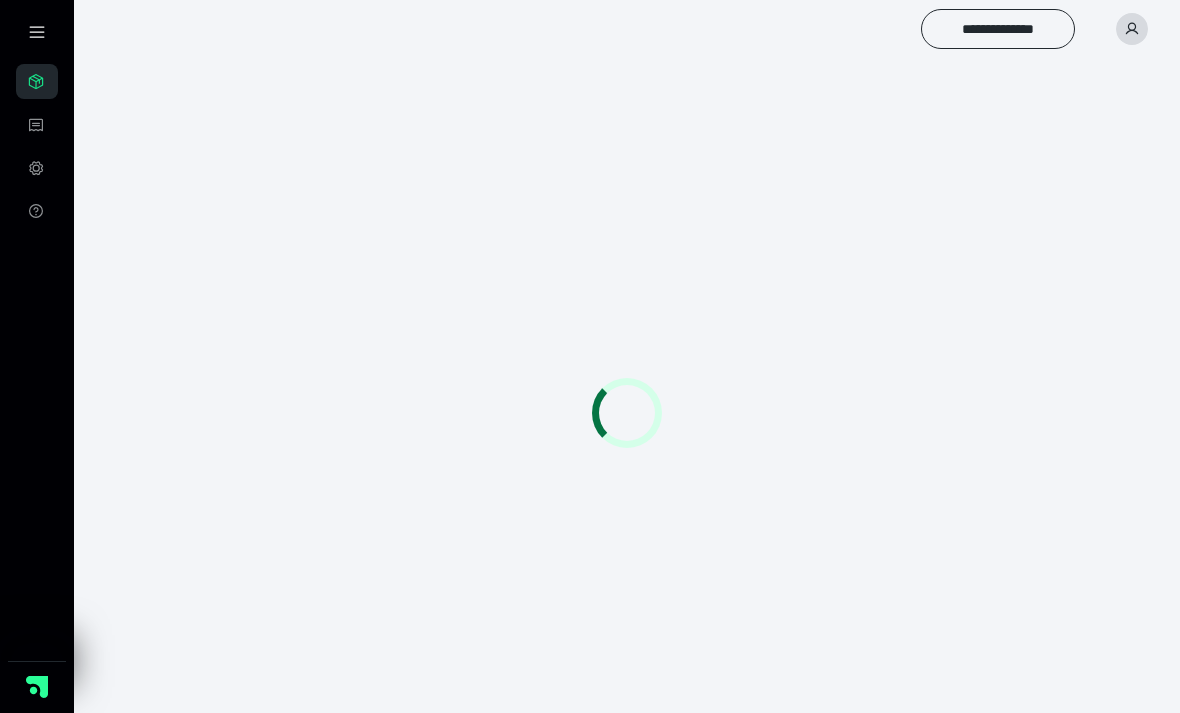 scroll, scrollTop: 0, scrollLeft: 0, axis: both 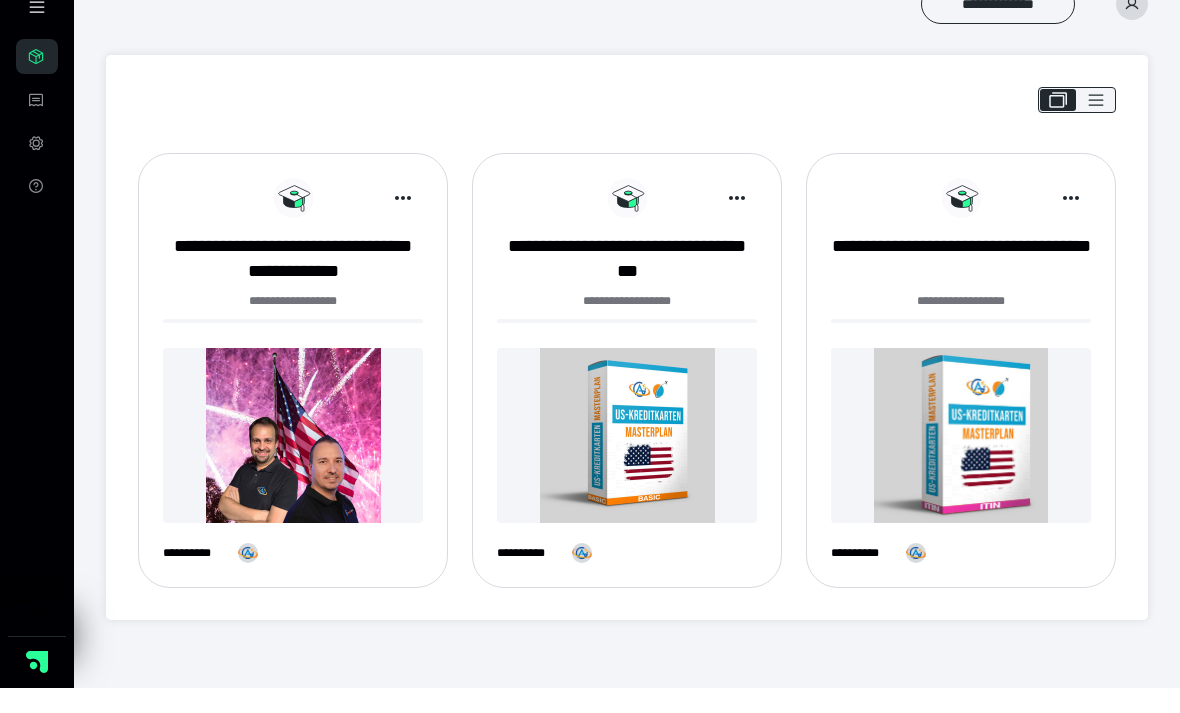 click at bounding box center (961, 460) 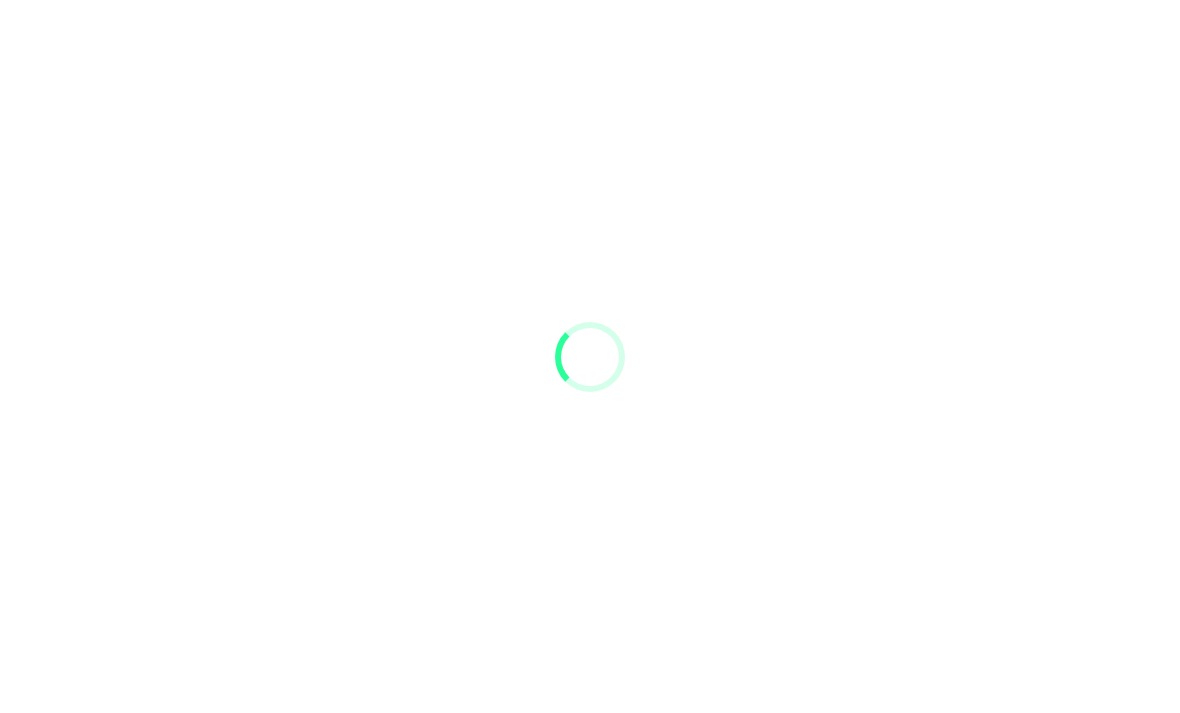 scroll, scrollTop: 0, scrollLeft: 0, axis: both 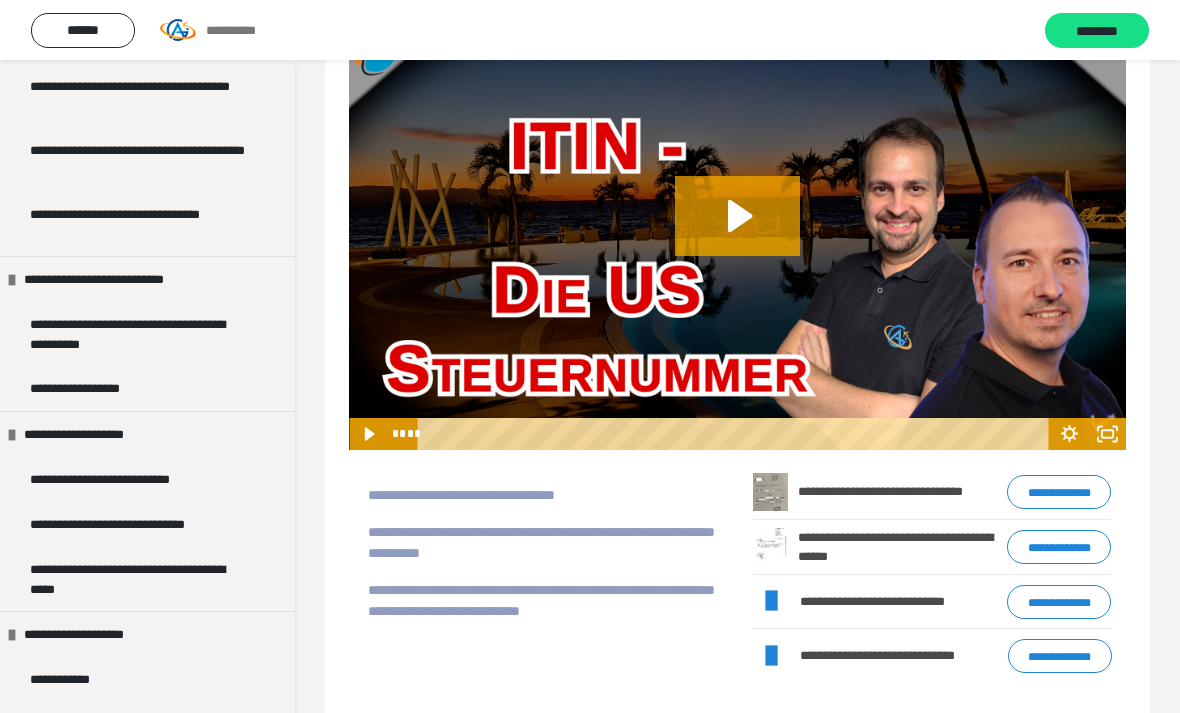 click on "**********" at bounding box center [139, 334] 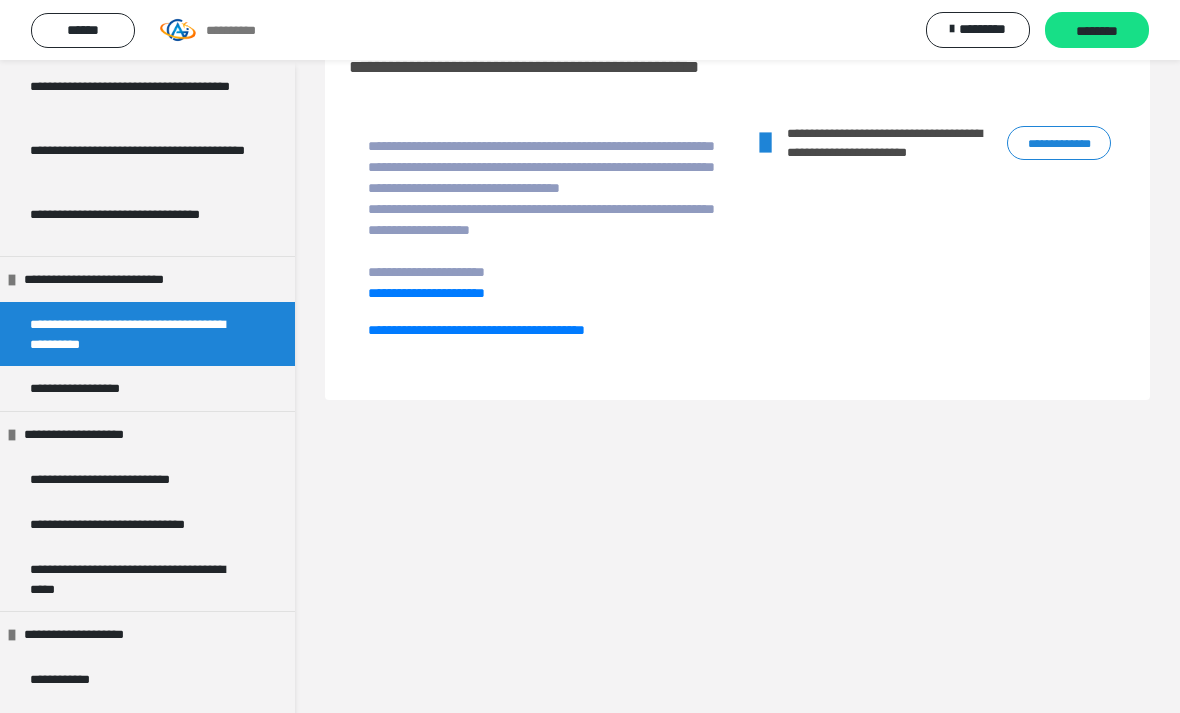scroll, scrollTop: 85, scrollLeft: 0, axis: vertical 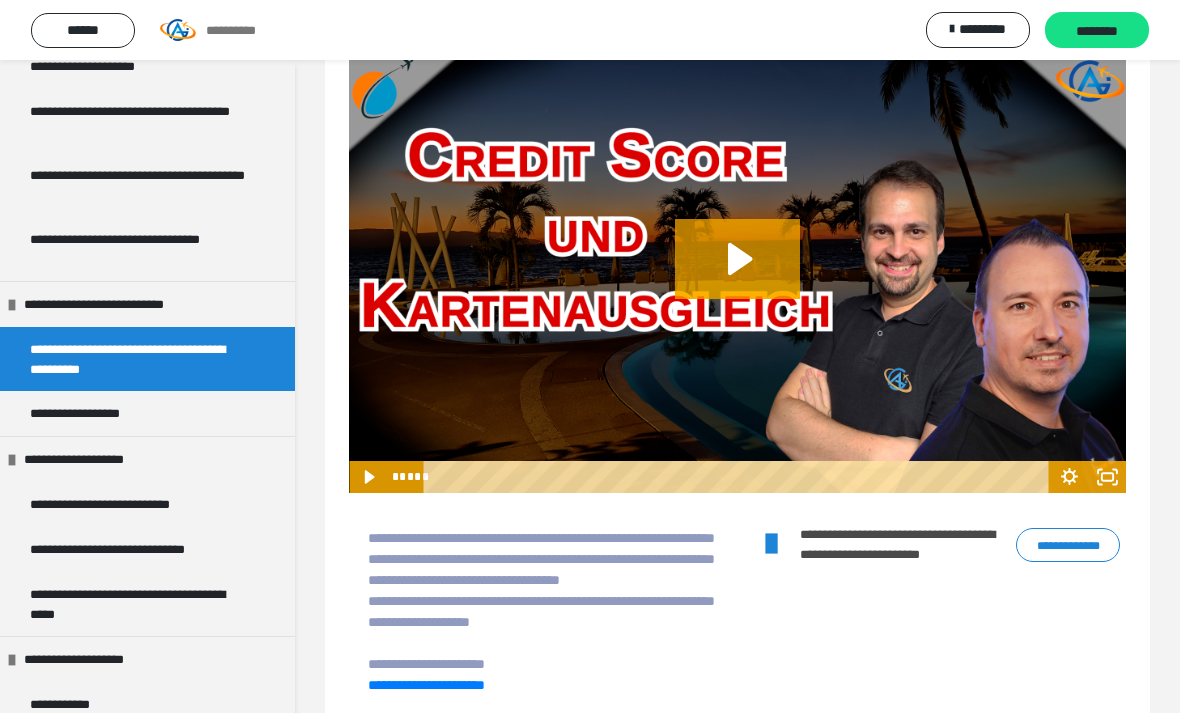 click on "**********" at bounding box center (135, 504) 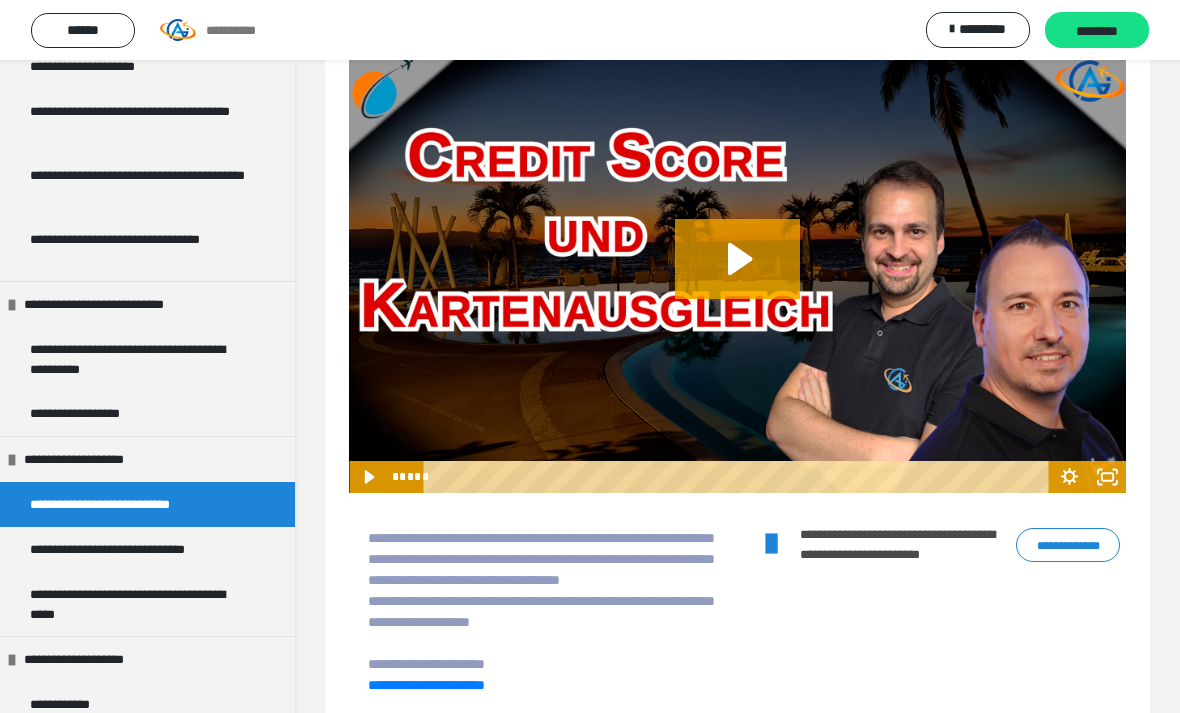 scroll, scrollTop: 60, scrollLeft: 0, axis: vertical 